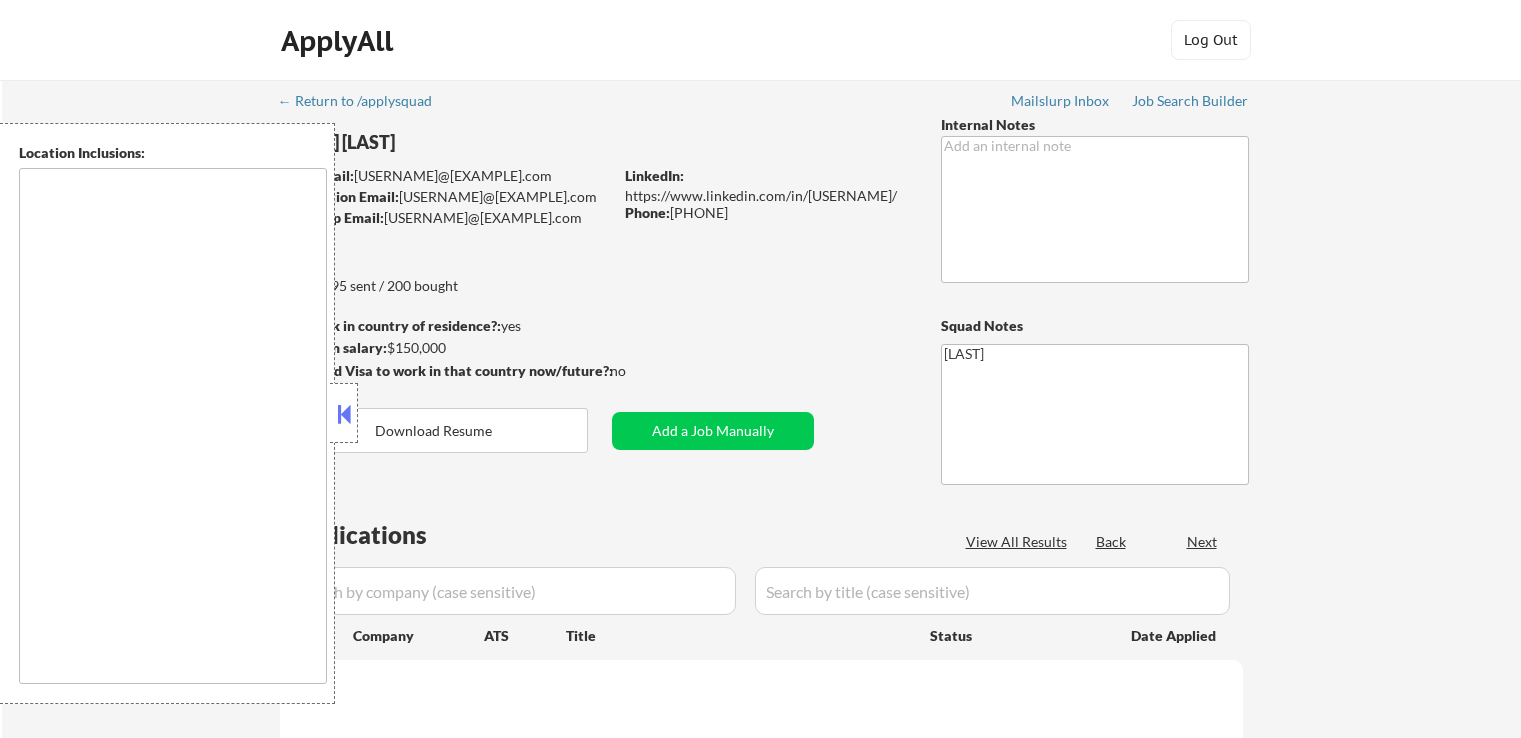 scroll, scrollTop: 300, scrollLeft: 0, axis: vertical 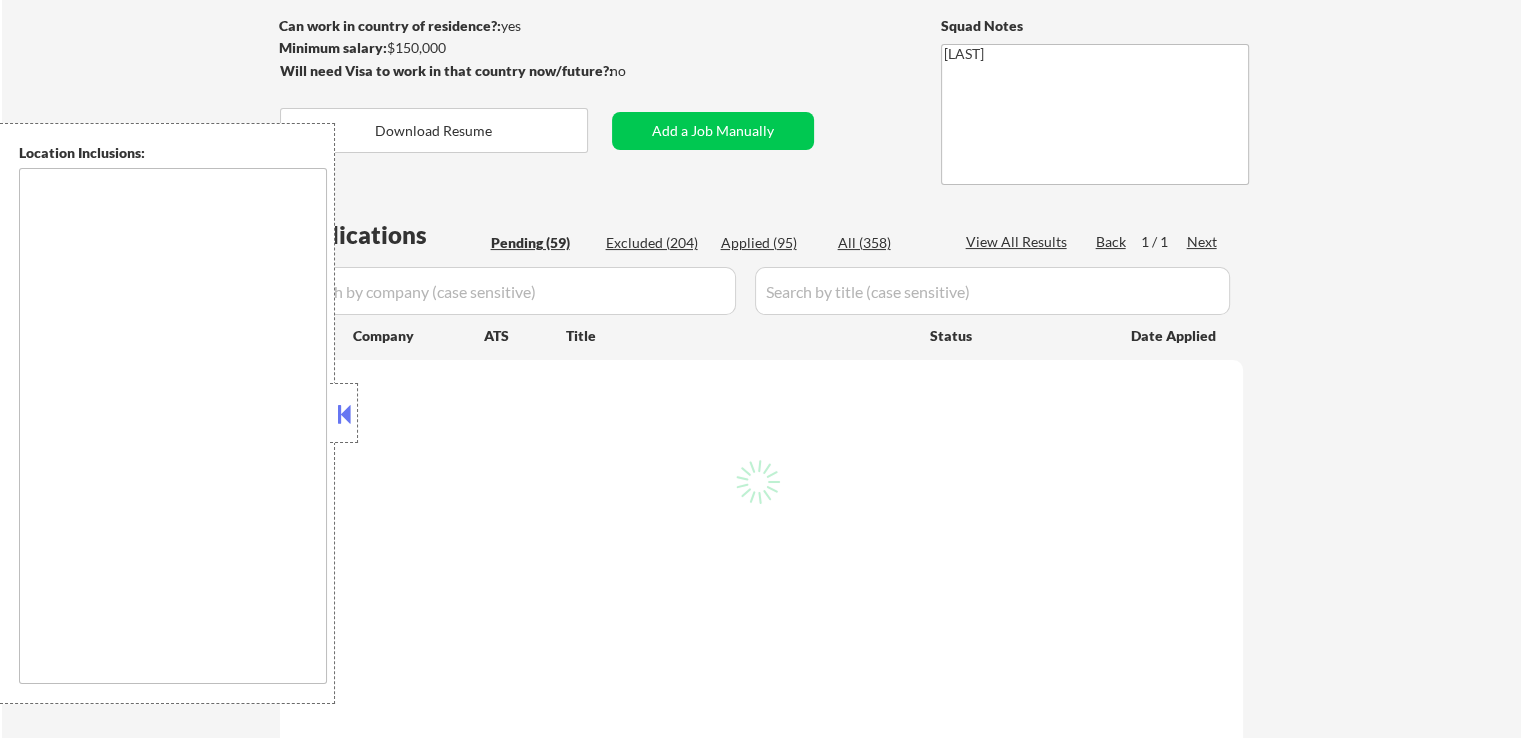 type on "[CITY], [STATE]   [CITY], [STATE]   [CITY], [STATE]   [CITY], [STATE]   [CITY], [STATE]   [CITY], [STATE]   [CITY], [STATE]   [CITY], [STATE]   [CITY], [STATE]   [CITY], [STATE]   [CITY], [STATE]   [CITY], [STATE]   [CITY], [STATE]   [CITY], [STATE]   [CITY], [STATE]   [CITY], [STATE]   [CITY], [STATE]   [CITY], [STATE]   [CITY], [STATE]   [CITY], [STATE]   [CITY], [STATE]" 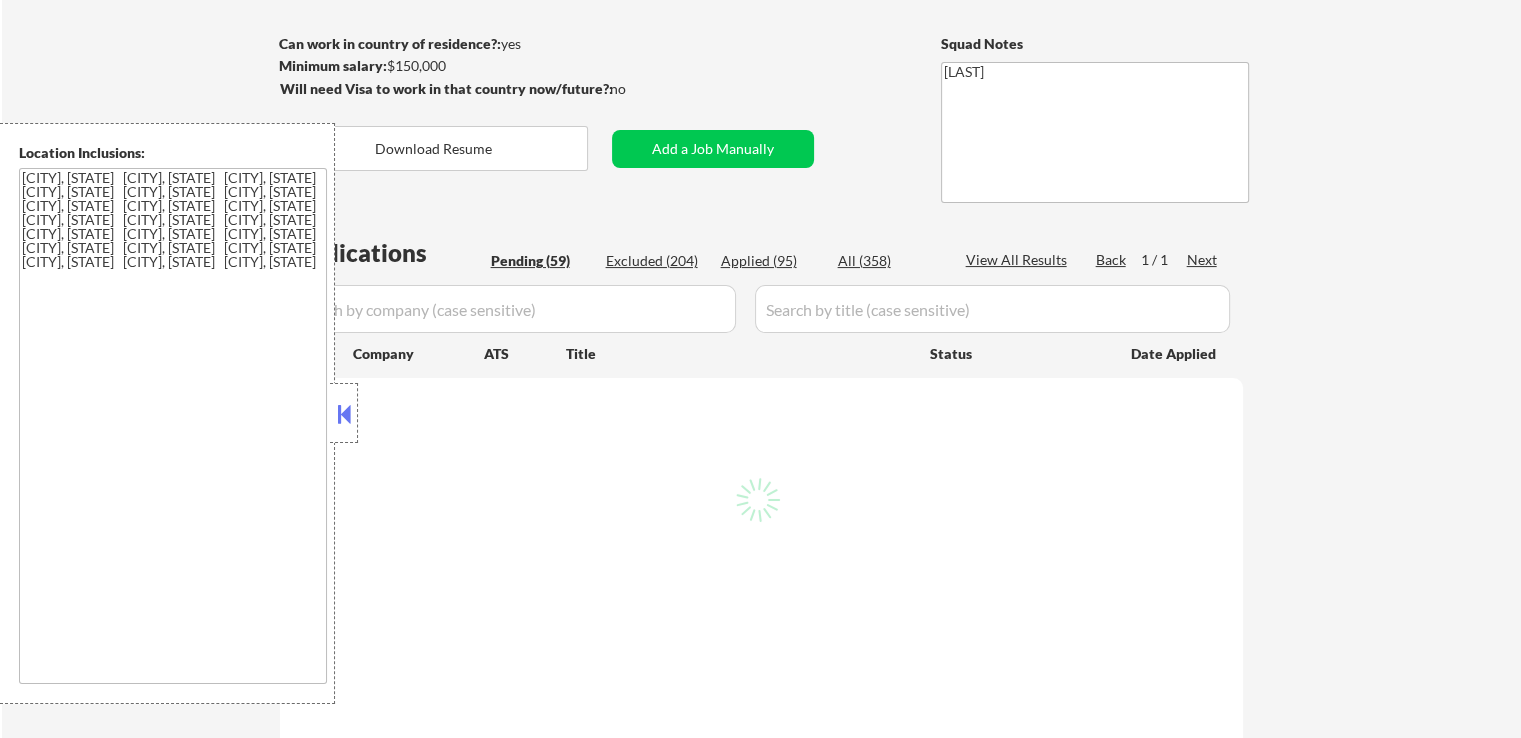 select on ""pending"" 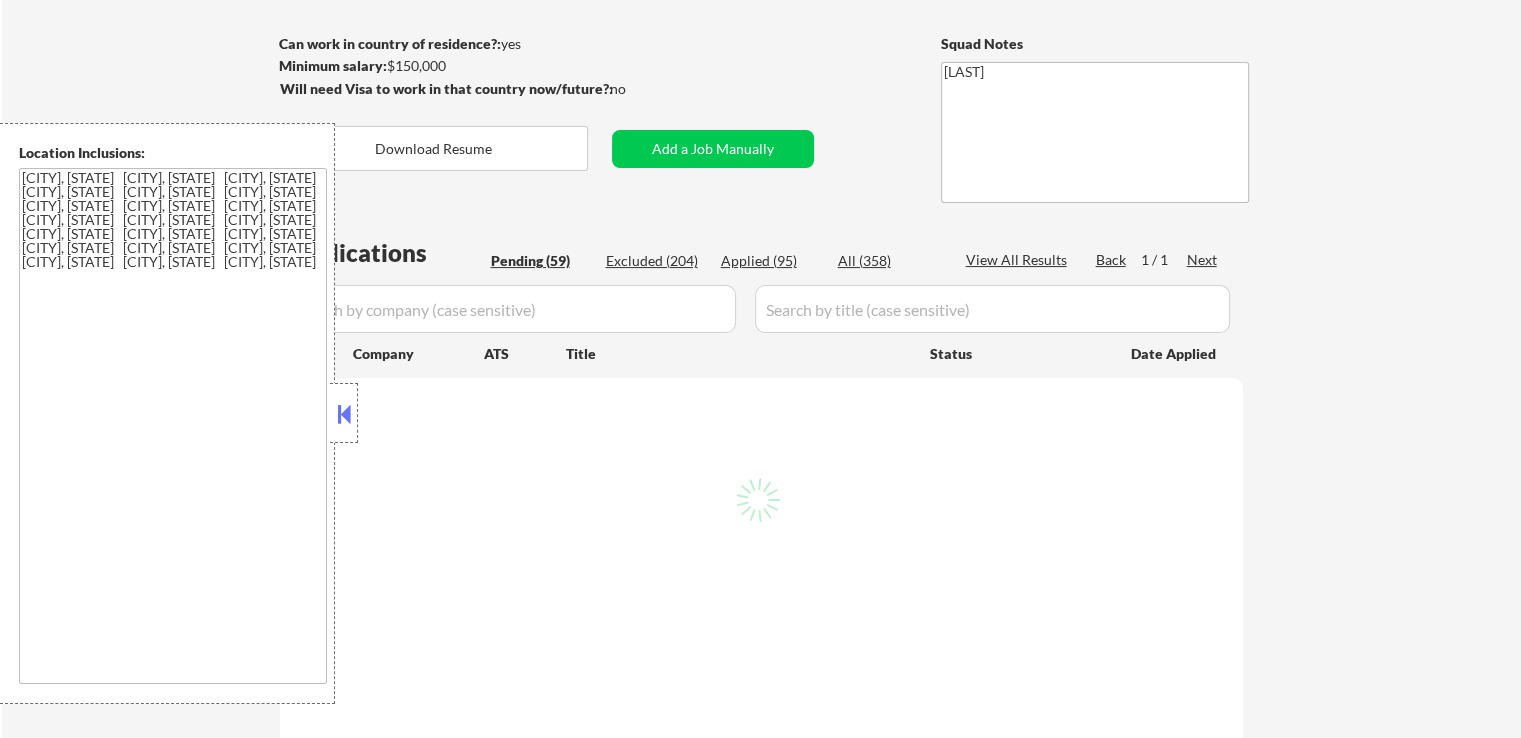 select on ""pending"" 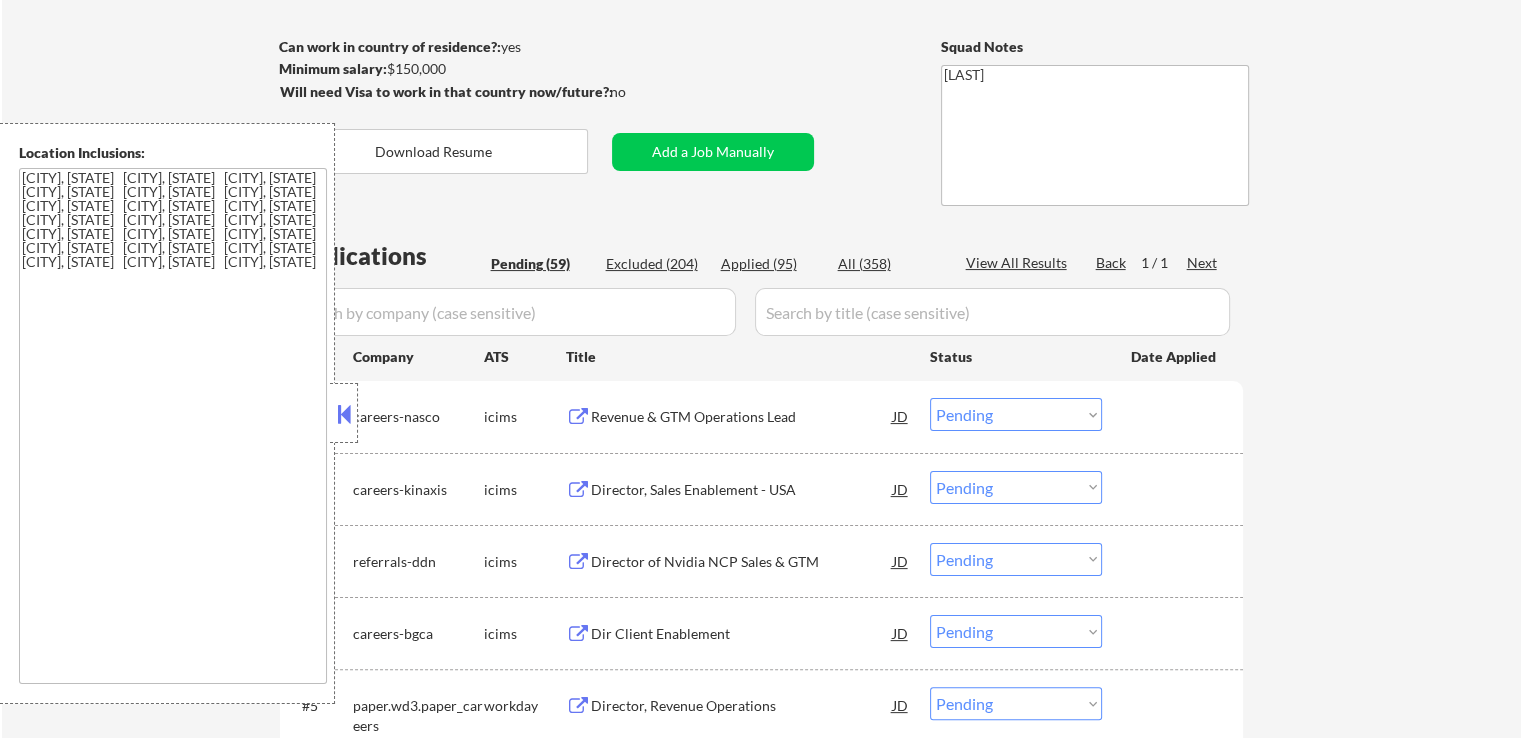 scroll, scrollTop: 400, scrollLeft: 0, axis: vertical 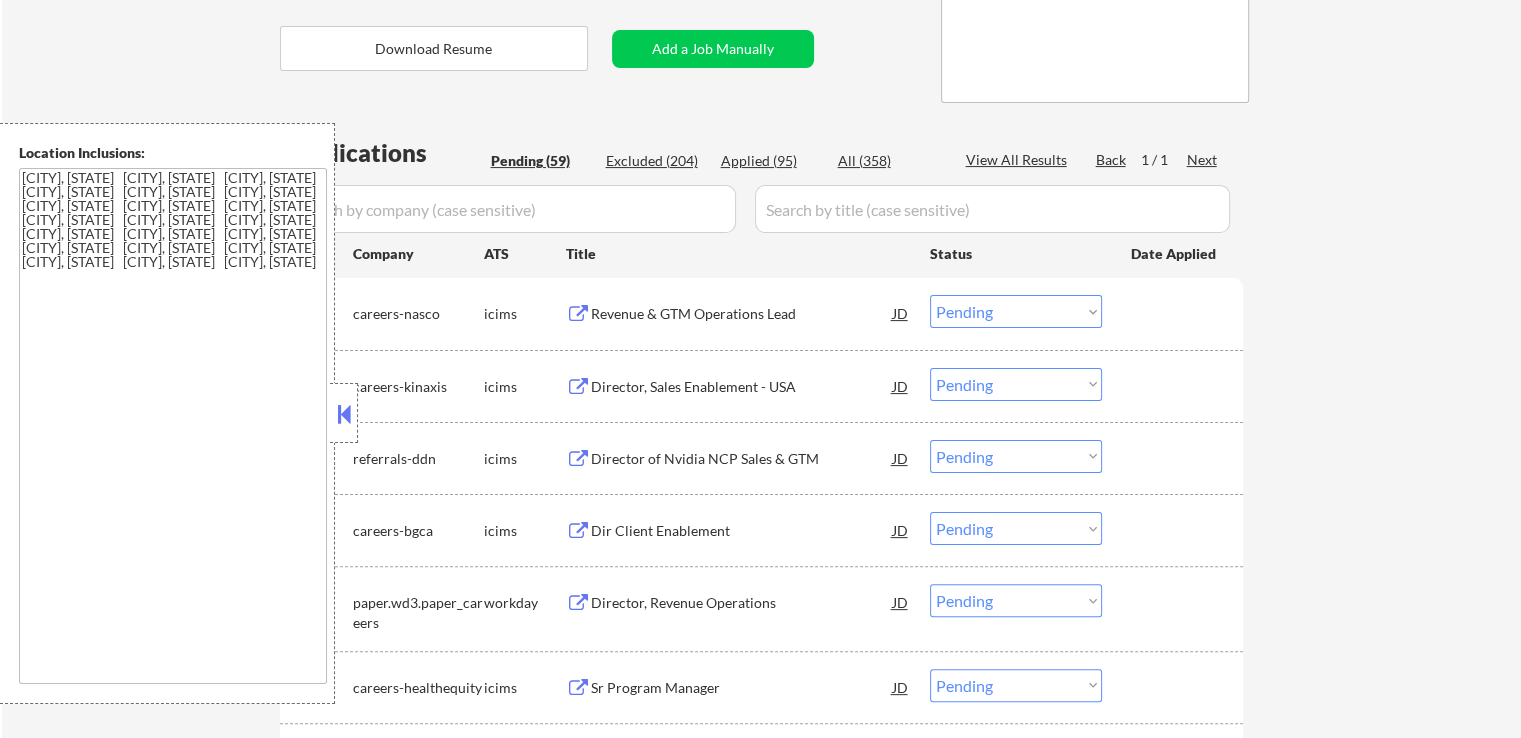 click at bounding box center (578, 314) 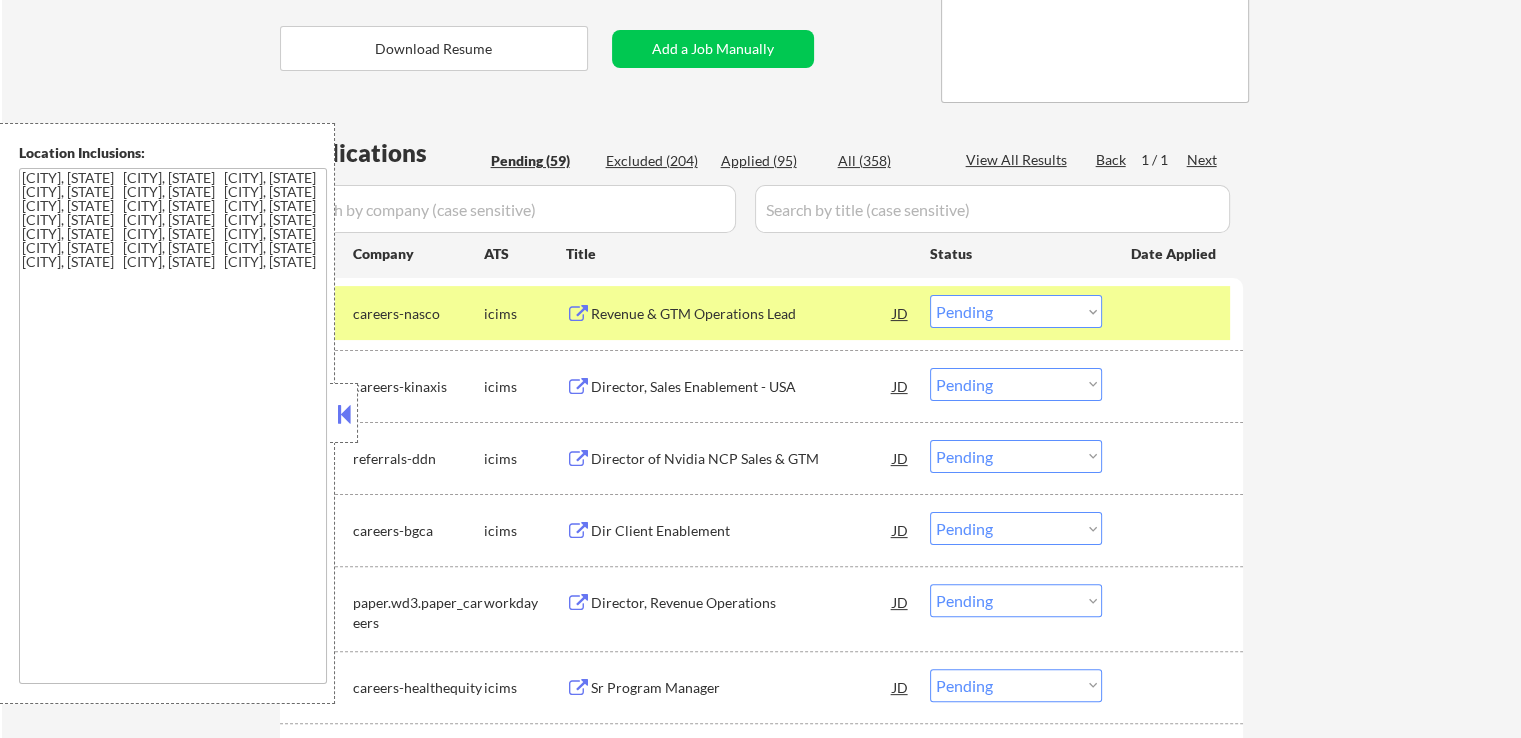 click on "Choose an option... Pending Applied Excluded (Questions) Excluded (Expired) Excluded (Location) Excluded (Bad Match) Excluded (Blocklist) Excluded (Salary) Excluded (Other)" at bounding box center (1016, 311) 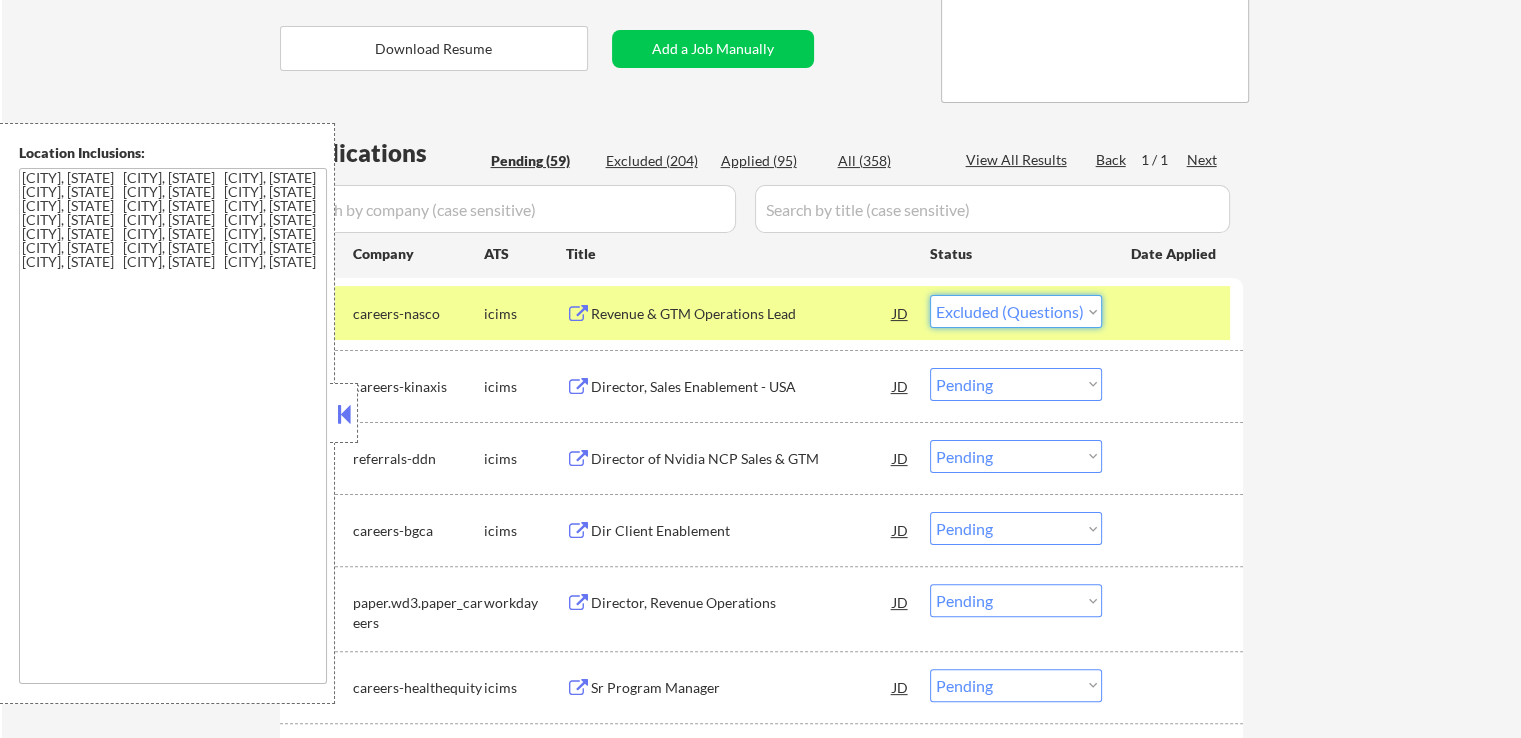 click on "Choose an option... Pending Applied Excluded (Questions) Excluded (Expired) Excluded (Location) Excluded (Bad Match) Excluded (Blocklist) Excluded (Salary) Excluded (Other)" at bounding box center [1016, 311] 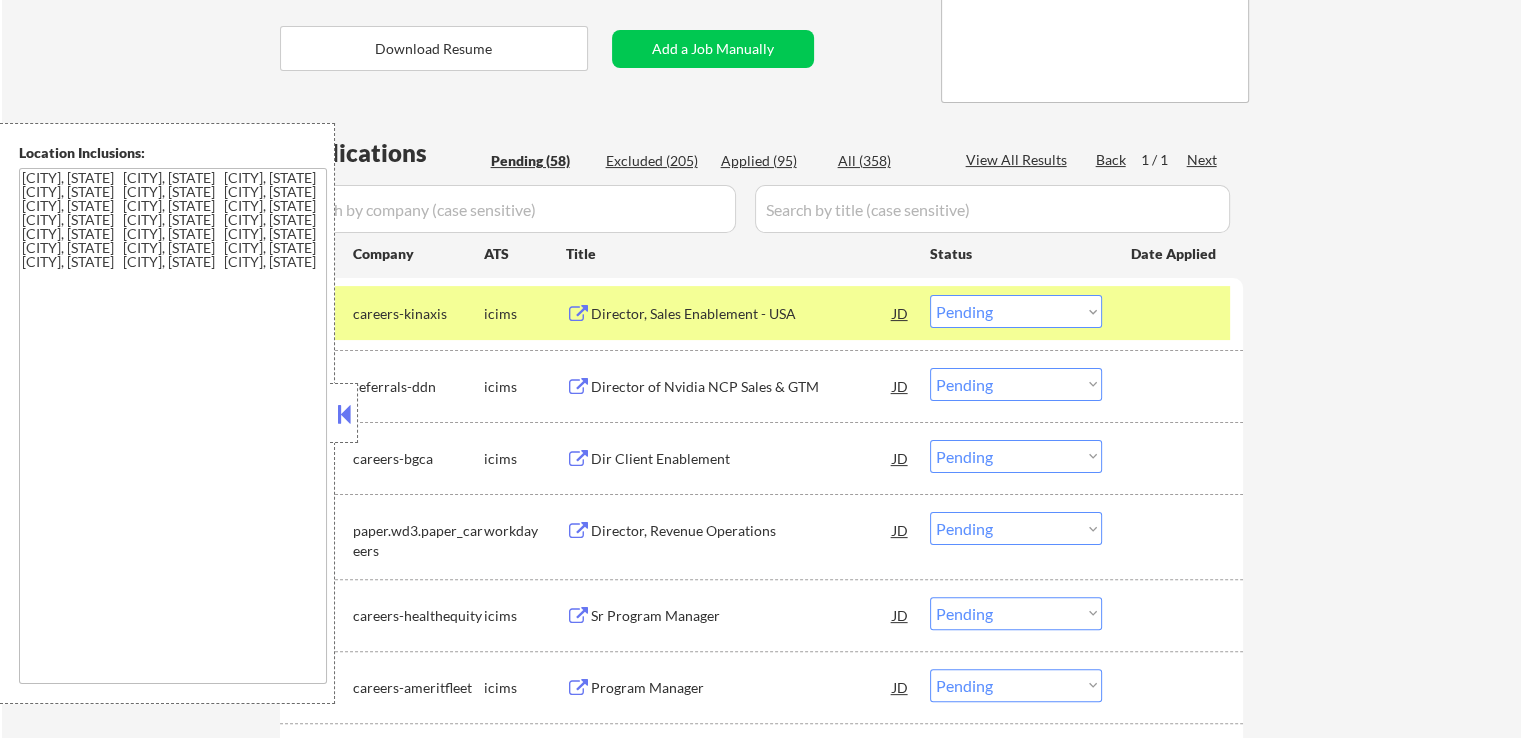 click at bounding box center [578, 314] 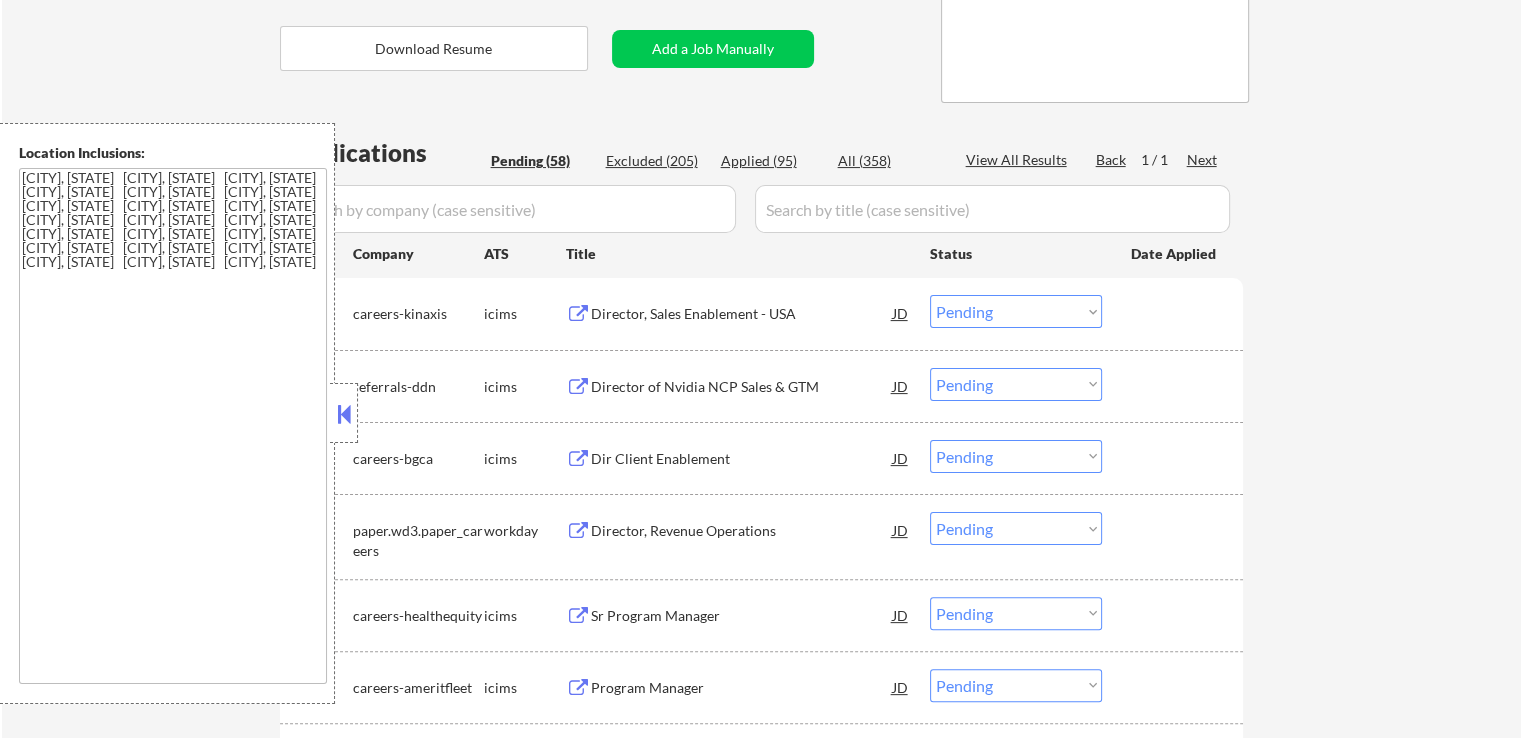 click on "Choose an option... Pending Applied Excluded (Questions) Excluded (Expired) Excluded (Location) Excluded (Bad Match) Excluded (Blocklist) Excluded (Salary) Excluded (Other)" at bounding box center (1016, 311) 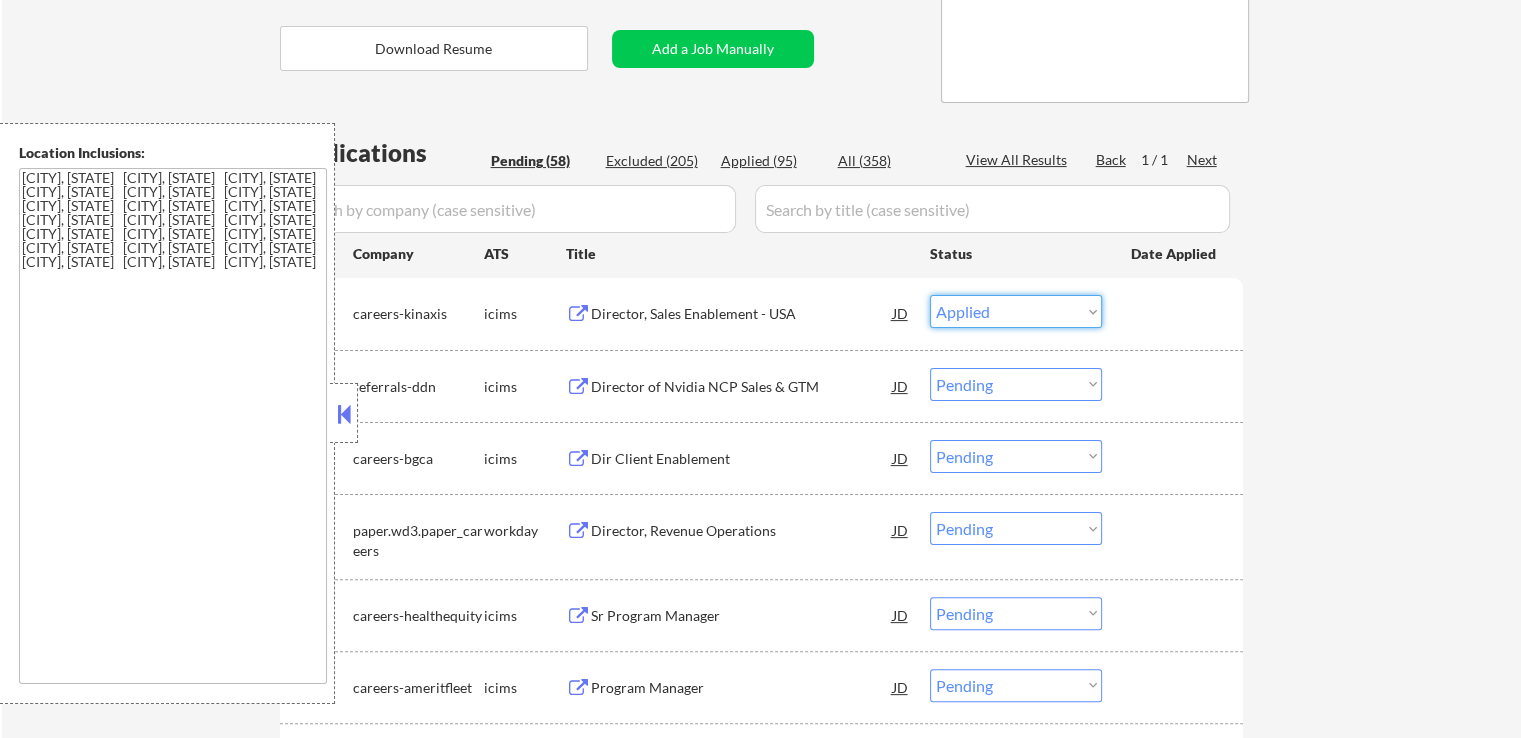 click on "Choose an option... Pending Applied Excluded (Questions) Excluded (Expired) Excluded (Location) Excluded (Bad Match) Excluded (Blocklist) Excluded (Salary) Excluded (Other)" at bounding box center [1016, 311] 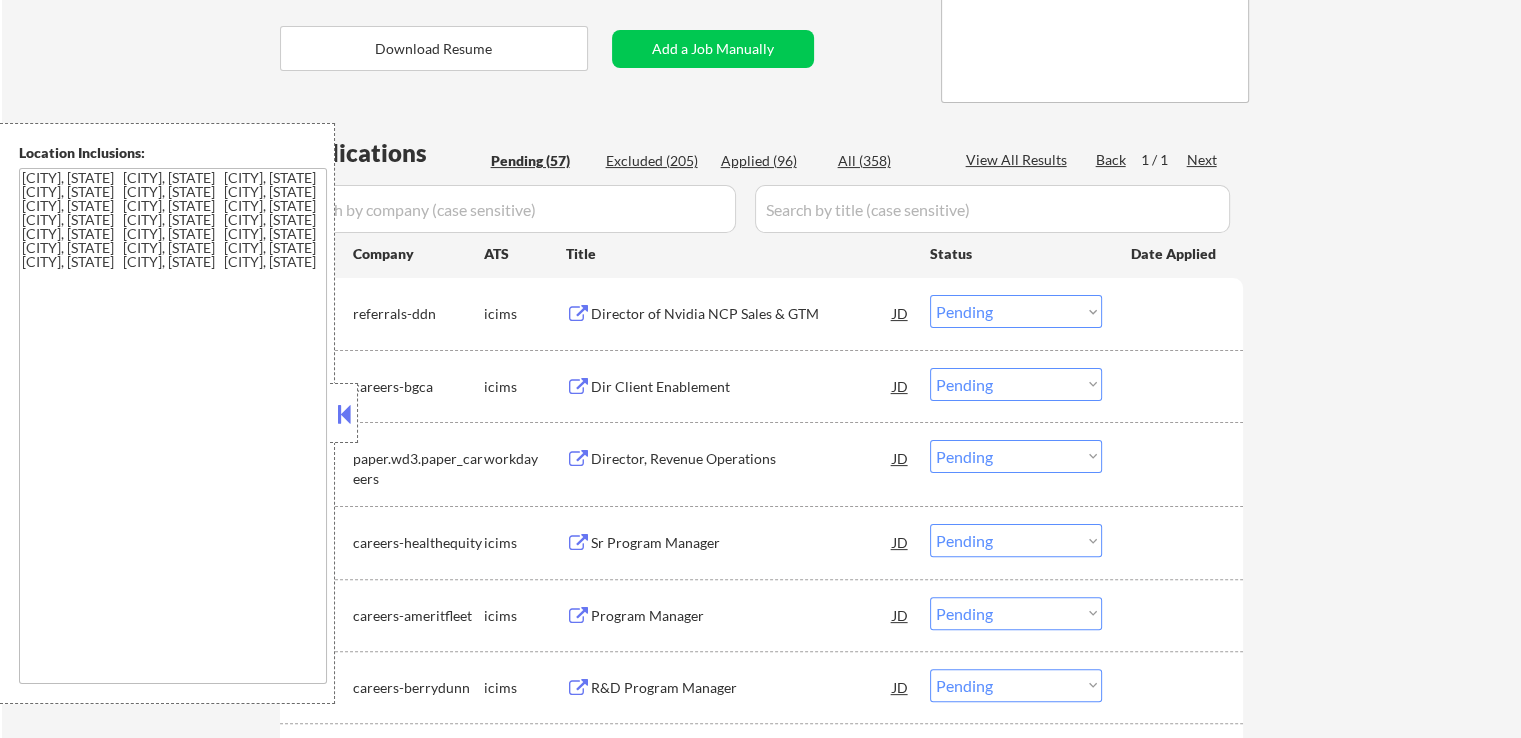 click at bounding box center (578, 314) 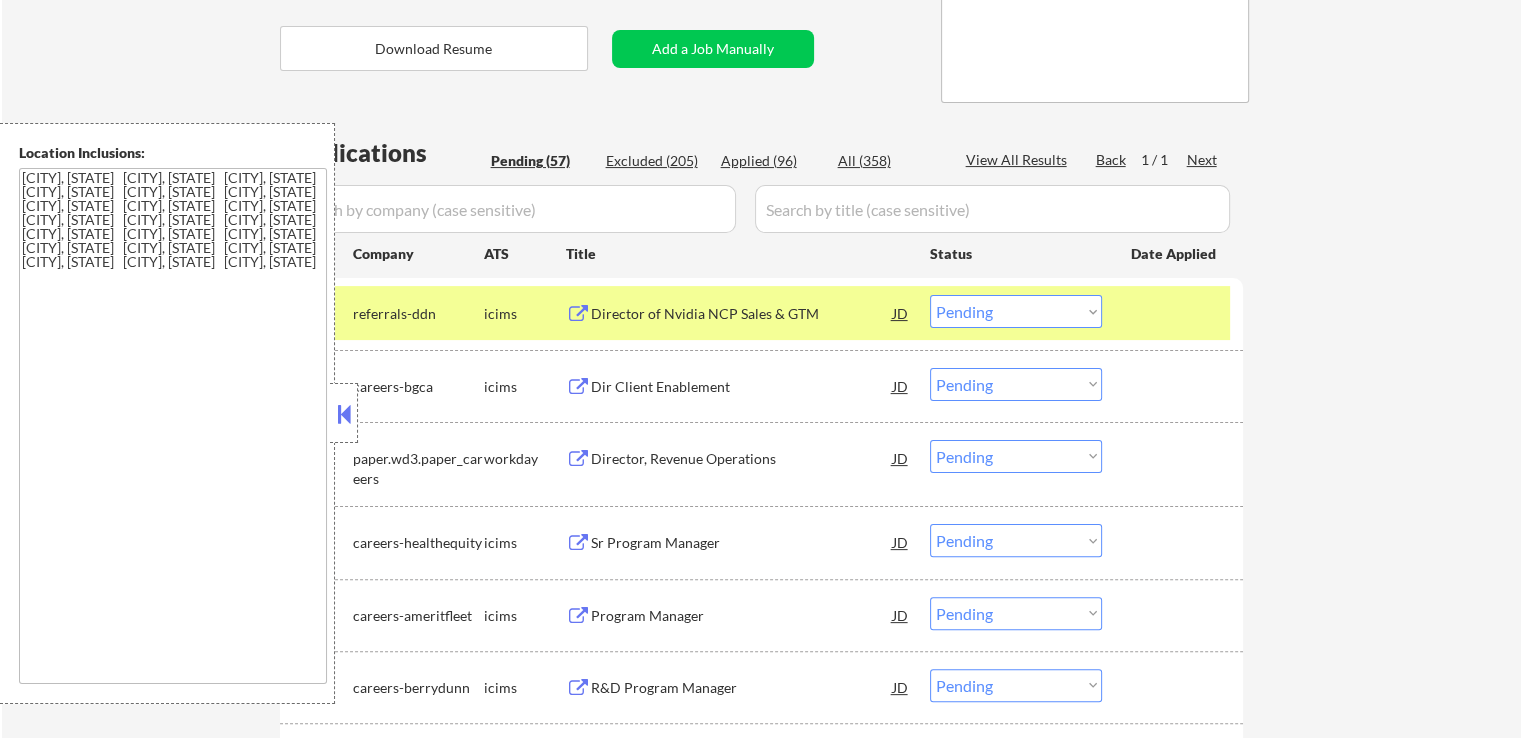 click on "Choose an option... Pending Applied Excluded (Questions) Excluded (Expired) Excluded (Location) Excluded (Bad Match) Excluded (Blocklist) Excluded (Salary) Excluded (Other)" at bounding box center [1016, 311] 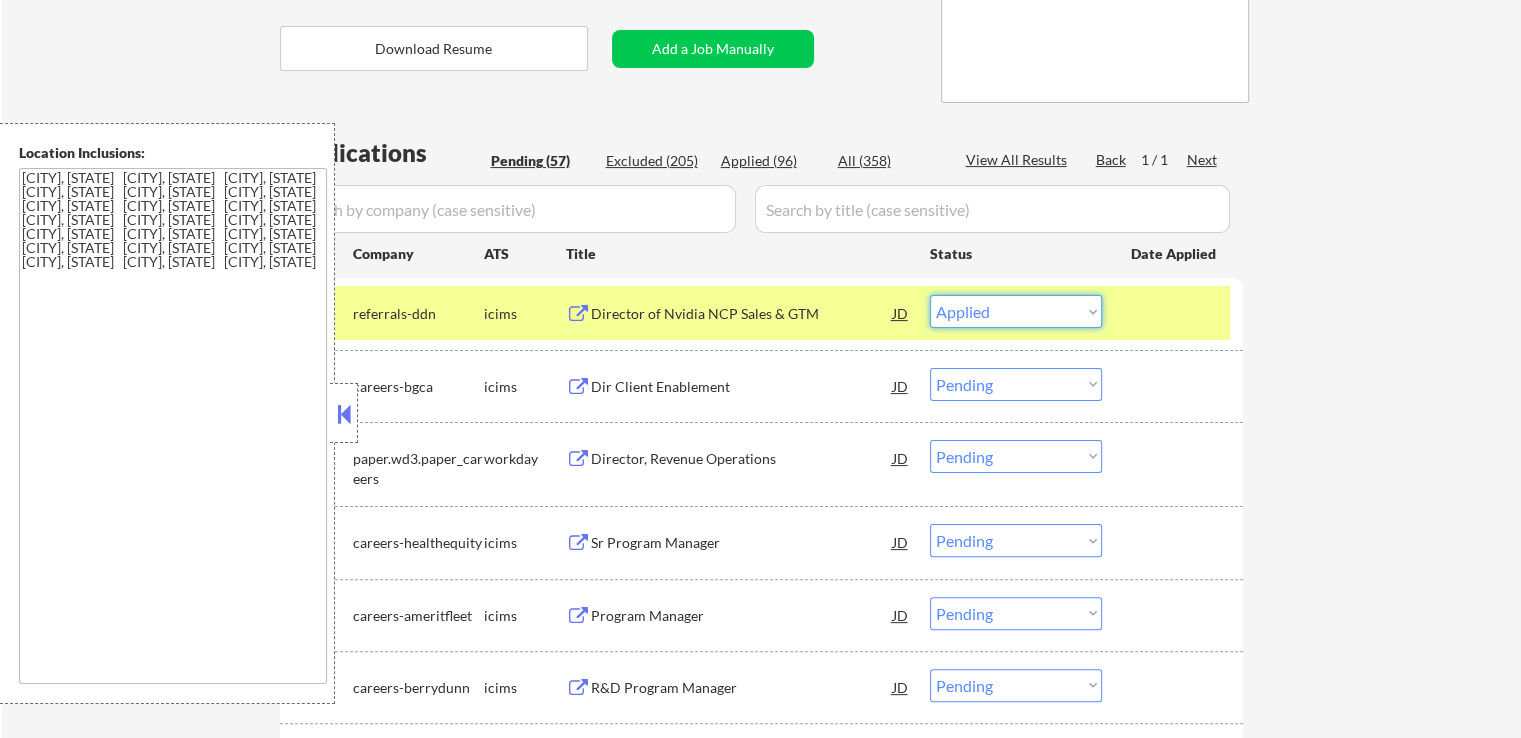 click on "Choose an option... Pending Applied Excluded (Questions) Excluded (Expired) Excluded (Location) Excluded (Bad Match) Excluded (Blocklist) Excluded (Salary) Excluded (Other)" at bounding box center [1016, 311] 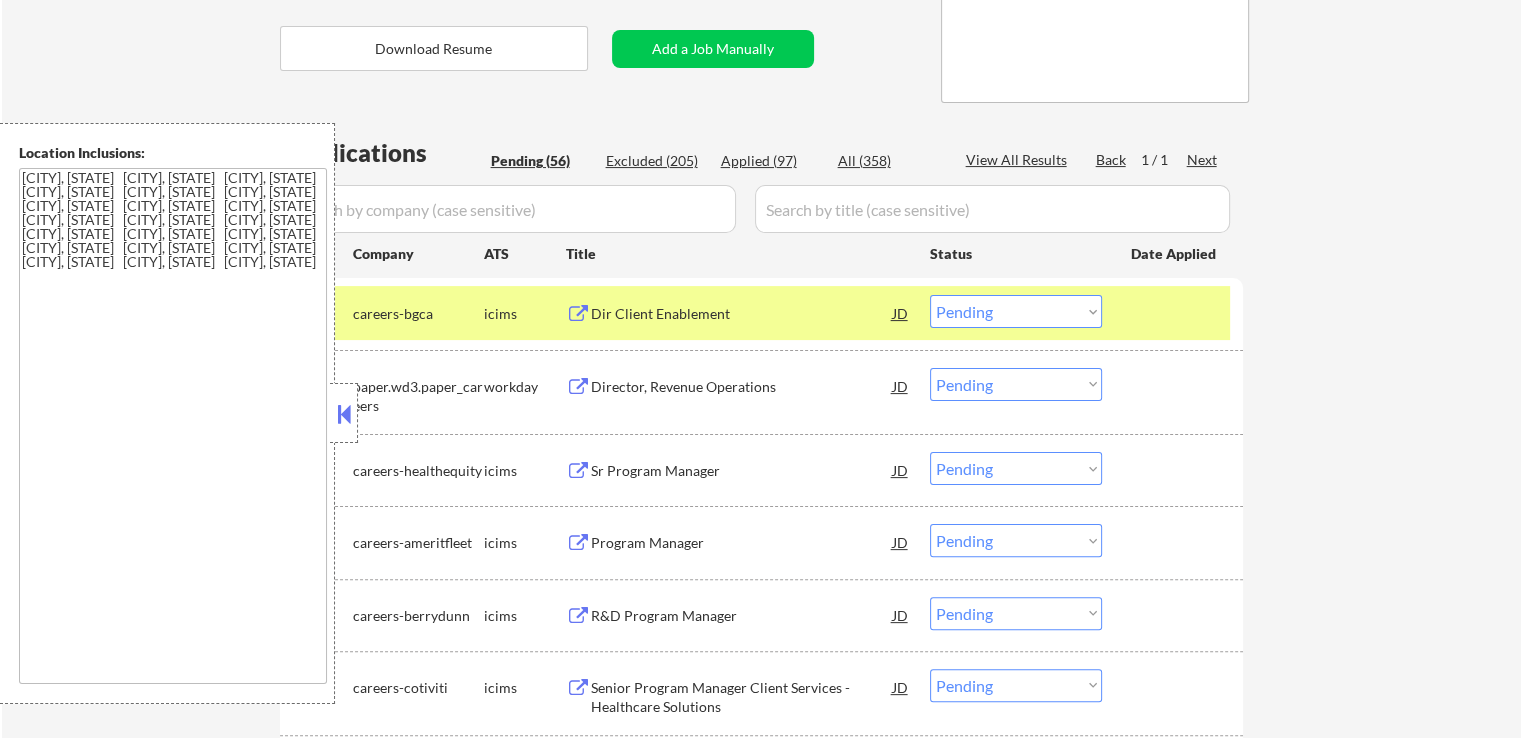 click at bounding box center (578, 314) 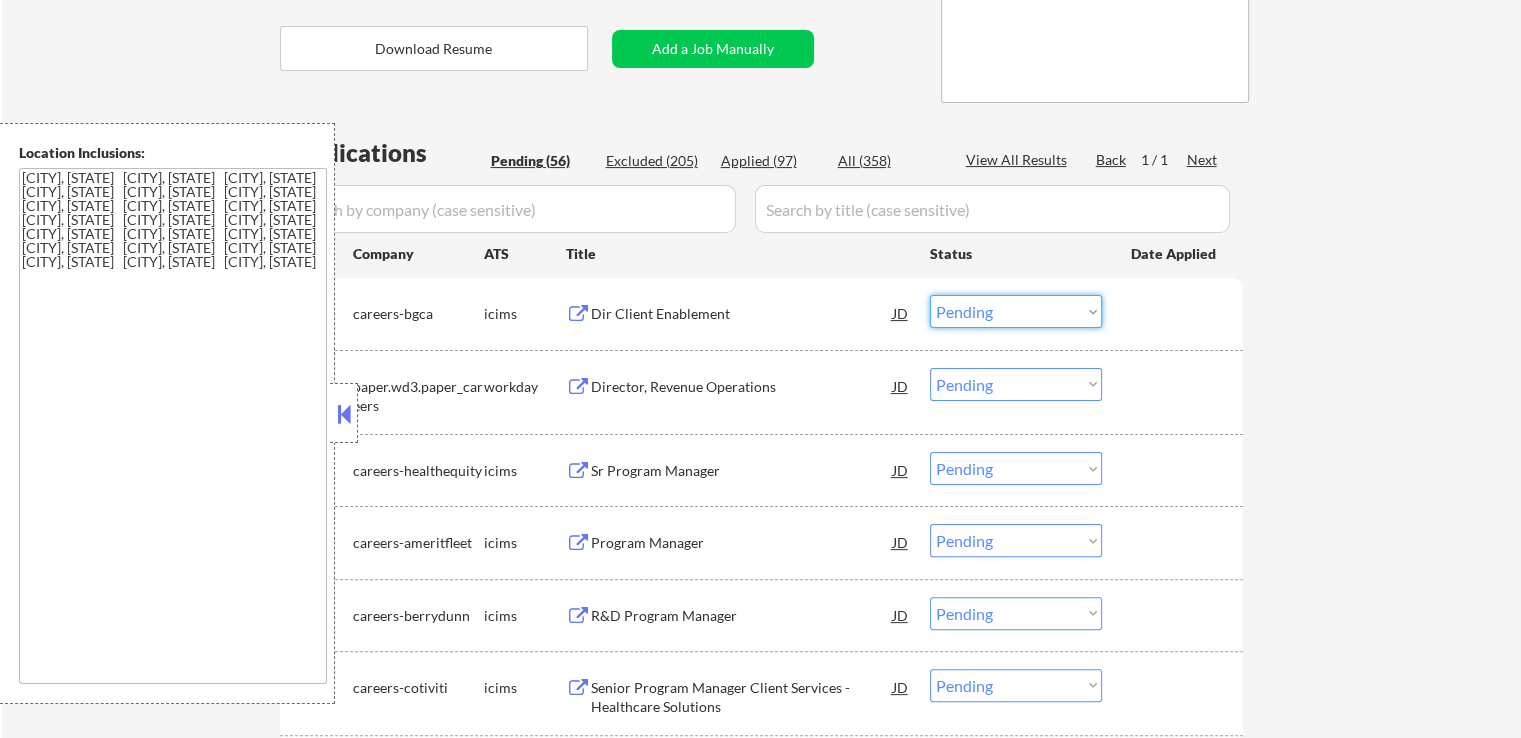 click on "Choose an option... Pending Applied Excluded (Questions) Excluded (Expired) Excluded (Location) Excluded (Bad Match) Excluded (Blocklist) Excluded (Salary) Excluded (Other)" at bounding box center [1016, 311] 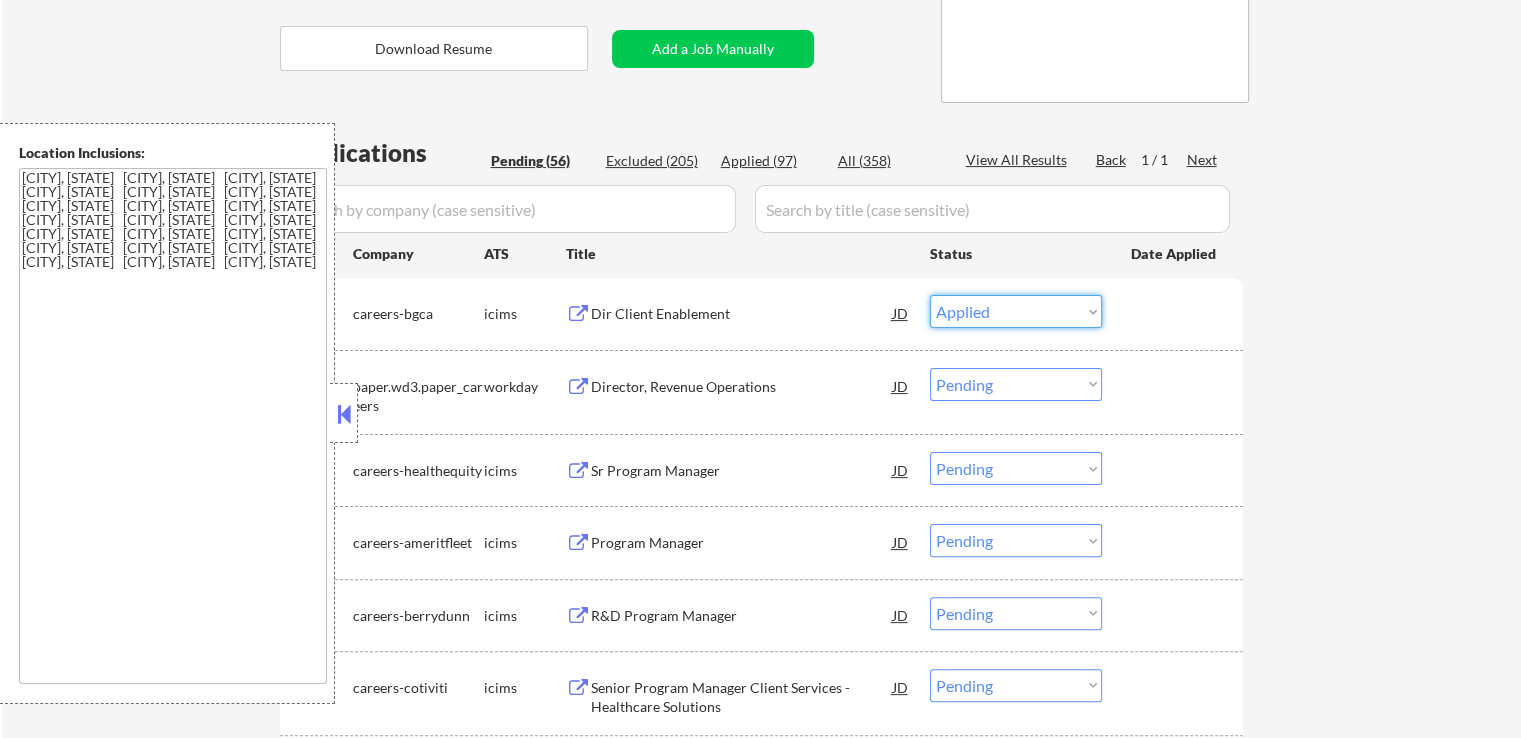 click on "Choose an option... Pending Applied Excluded (Questions) Excluded (Expired) Excluded (Location) Excluded (Bad Match) Excluded (Blocklist) Excluded (Salary) Excluded (Other)" at bounding box center (1016, 311) 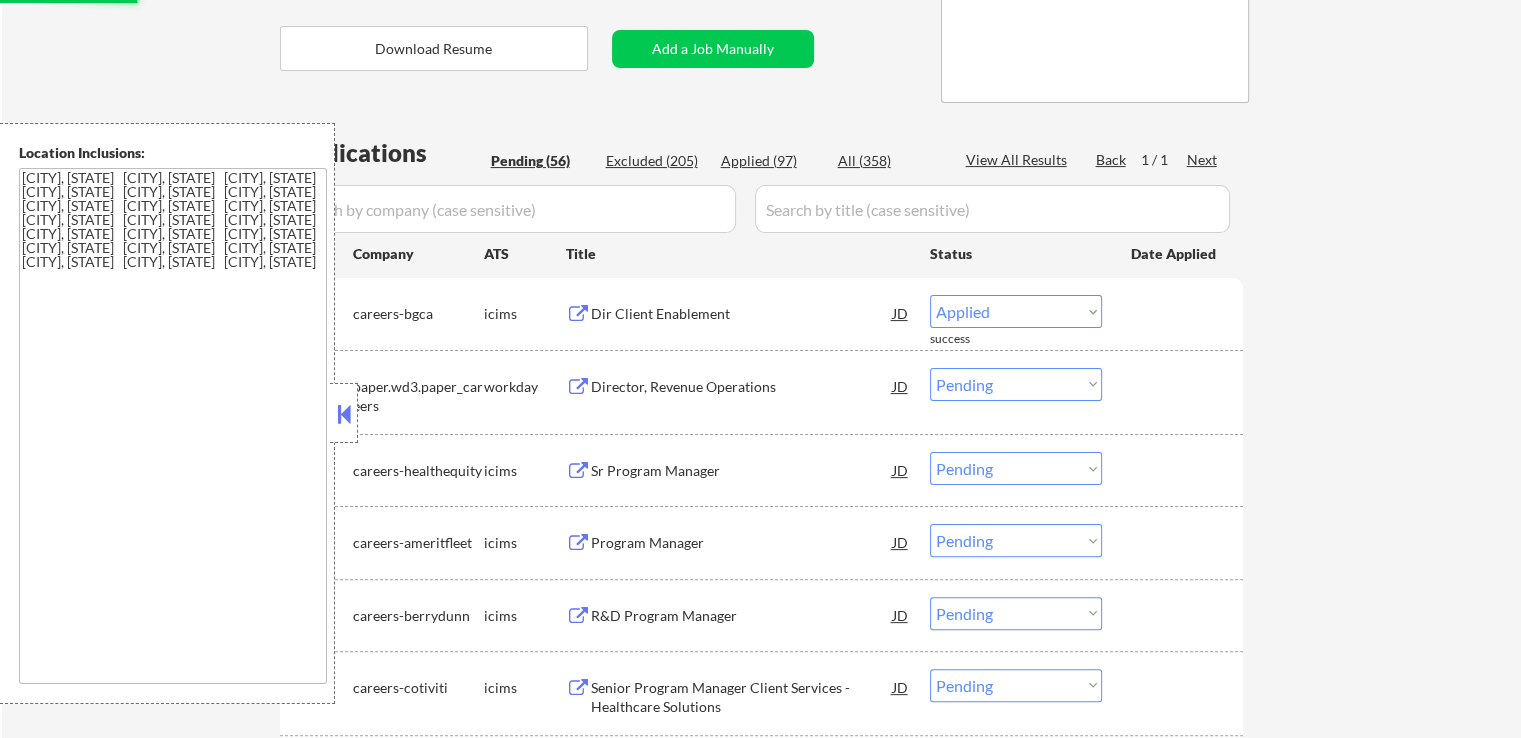 select on ""pending"" 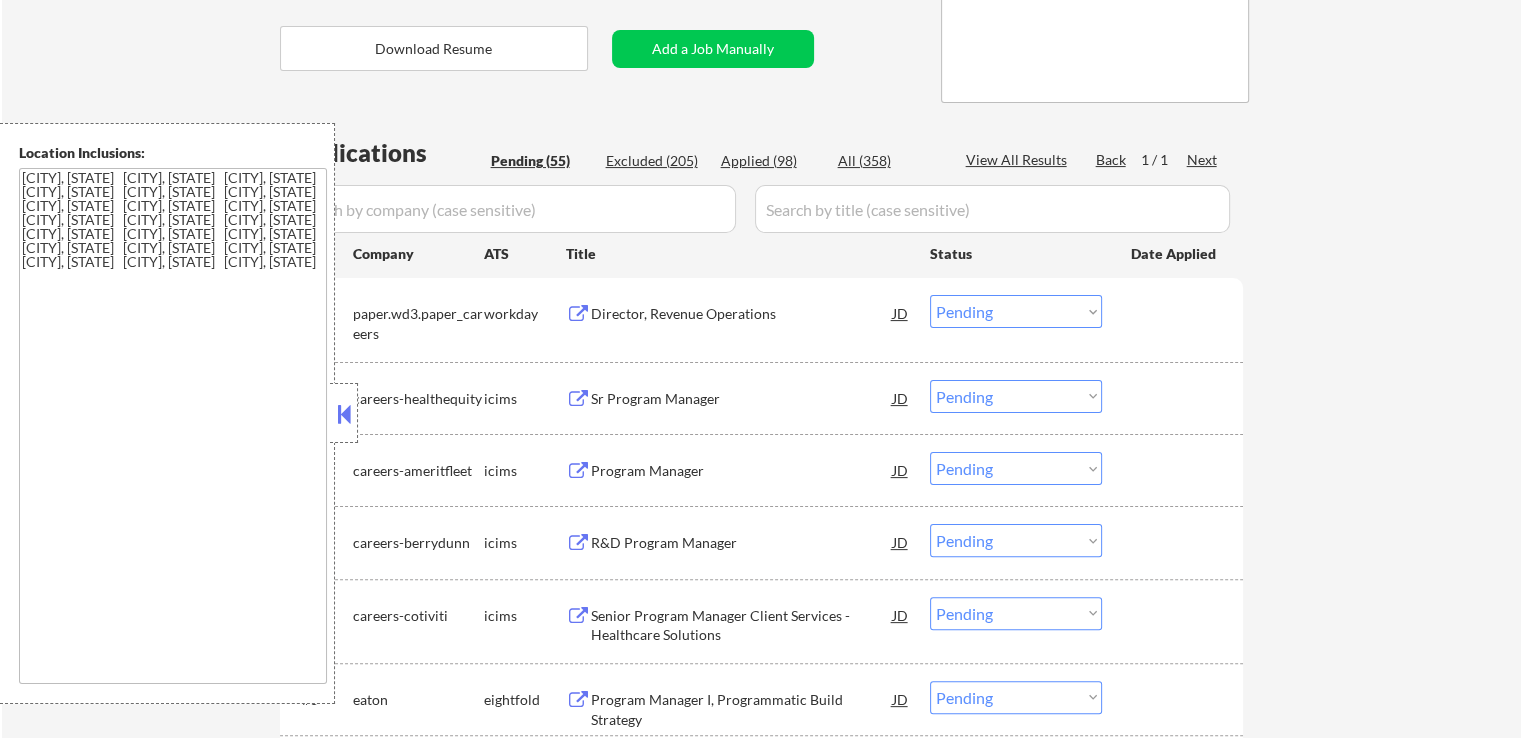 click at bounding box center [578, 314] 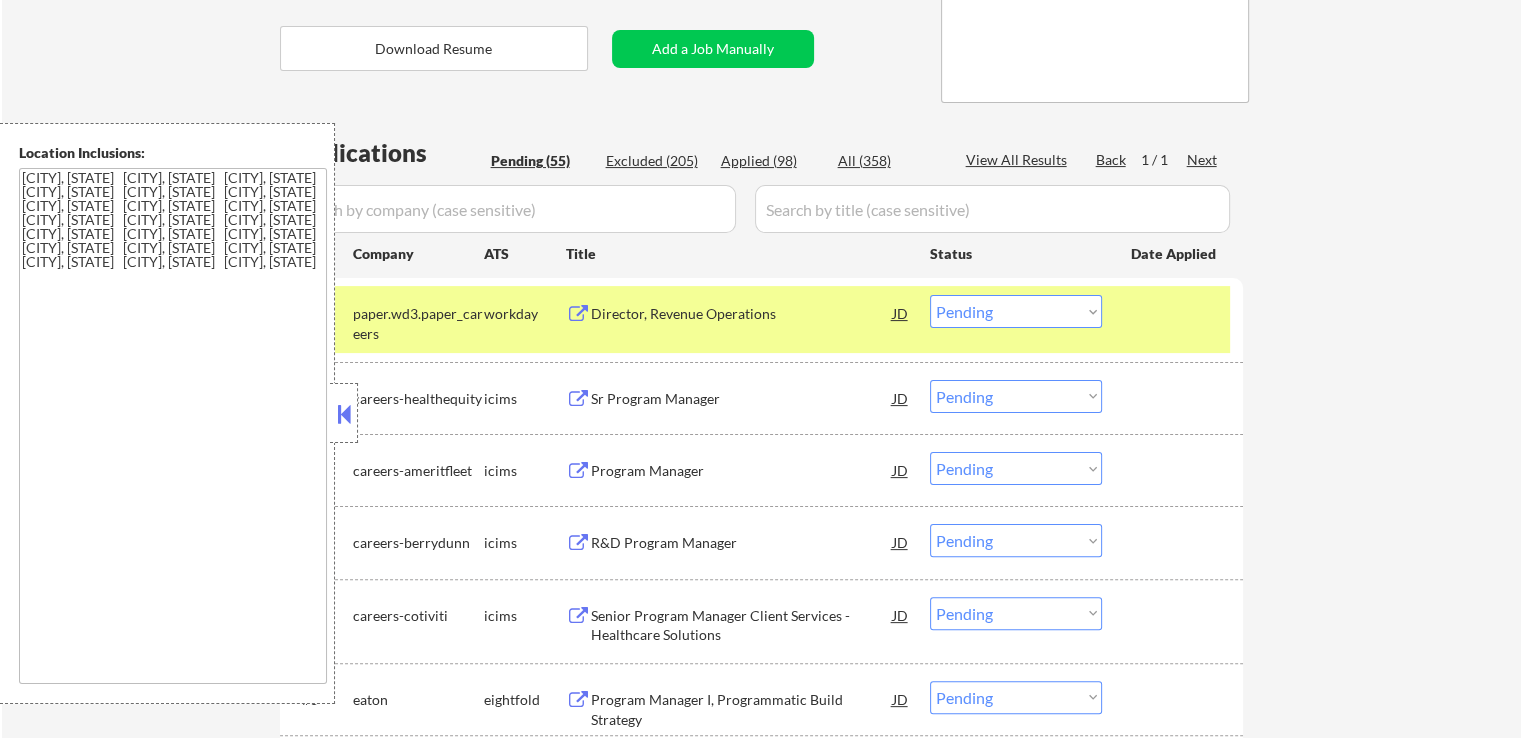 click at bounding box center (578, 399) 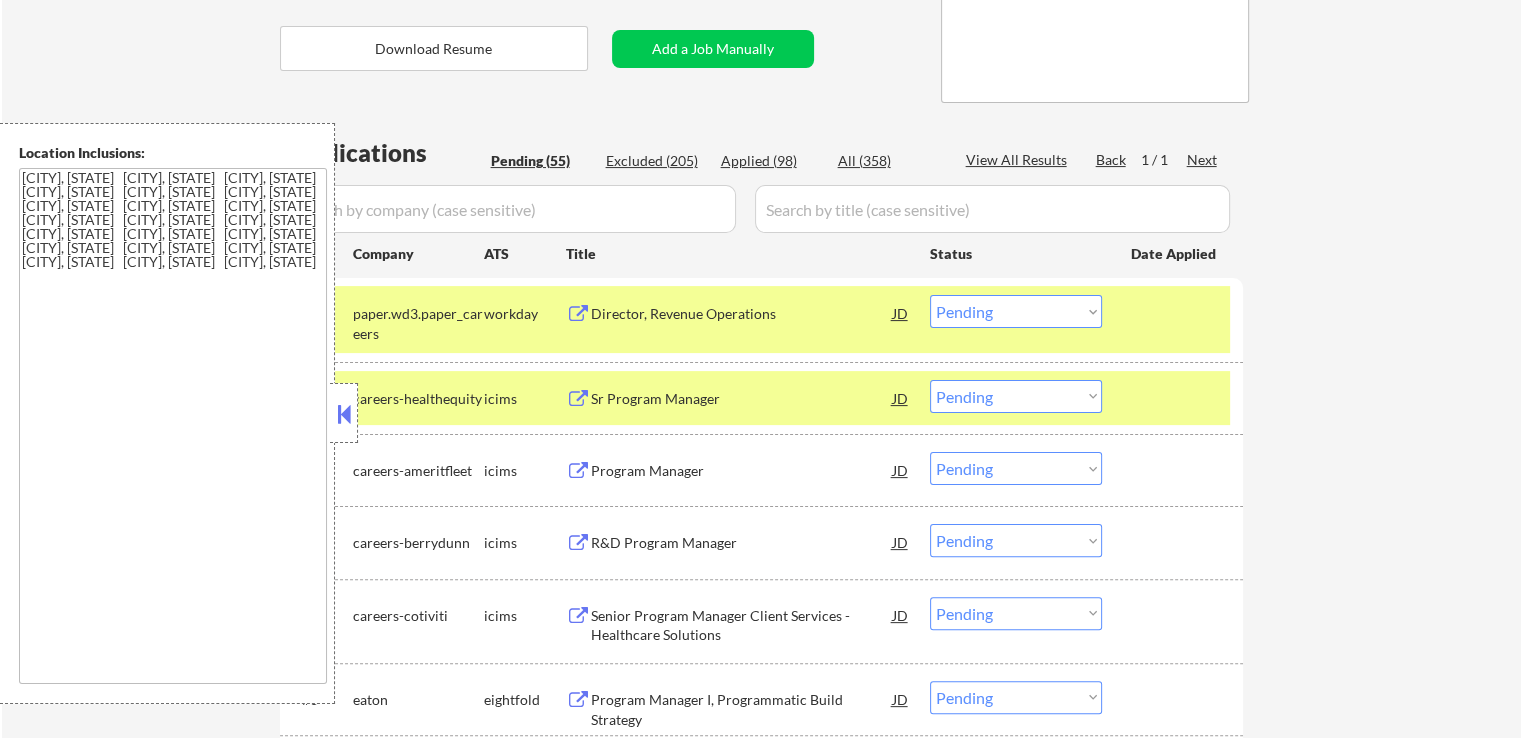 click at bounding box center [578, 471] 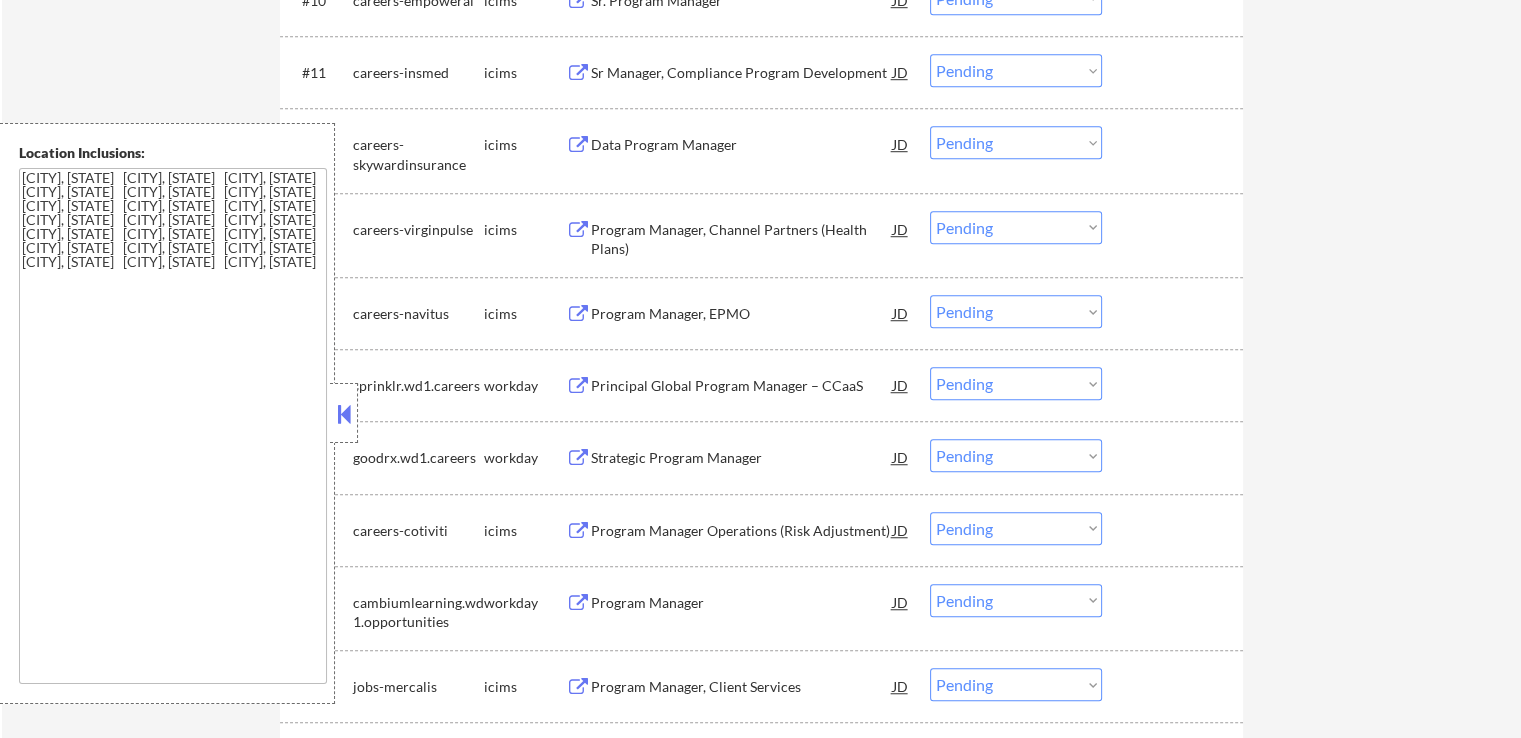 scroll, scrollTop: 1700, scrollLeft: 0, axis: vertical 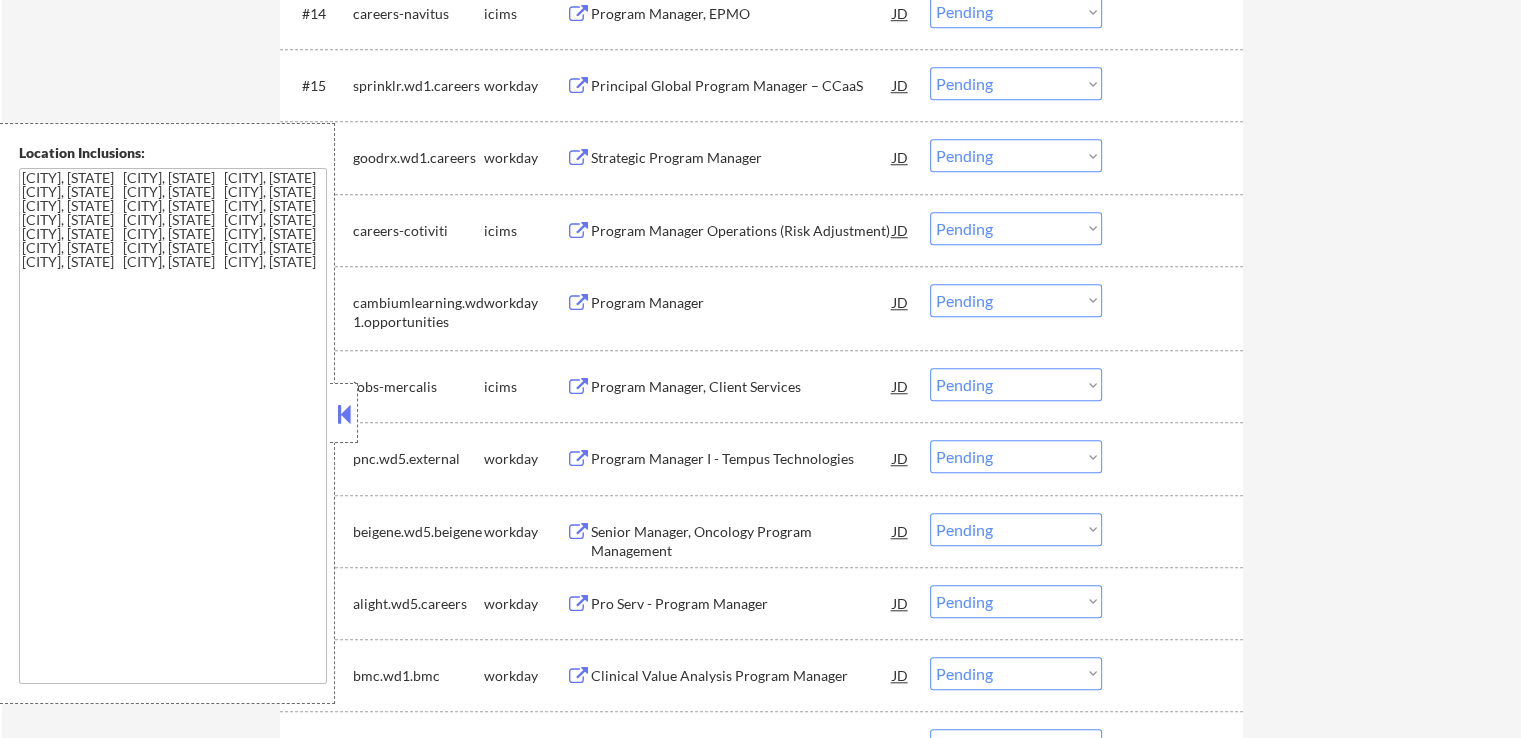 click at bounding box center [578, 158] 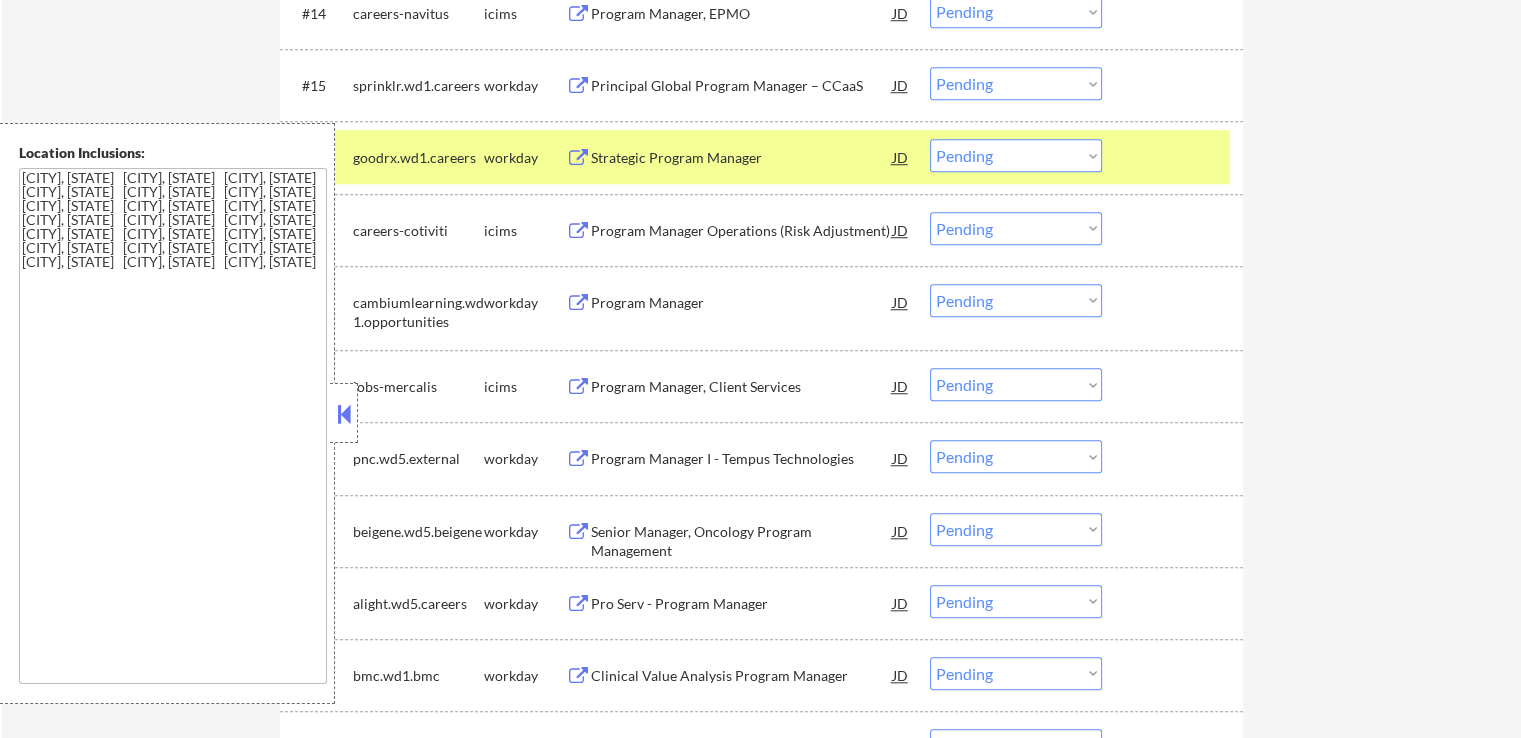 click on "Choose an option... Pending Applied Excluded (Questions) Excluded (Expired) Excluded (Location) Excluded (Bad Match) Excluded (Blocklist) Excluded (Salary) Excluded (Other)" at bounding box center (1016, 155) 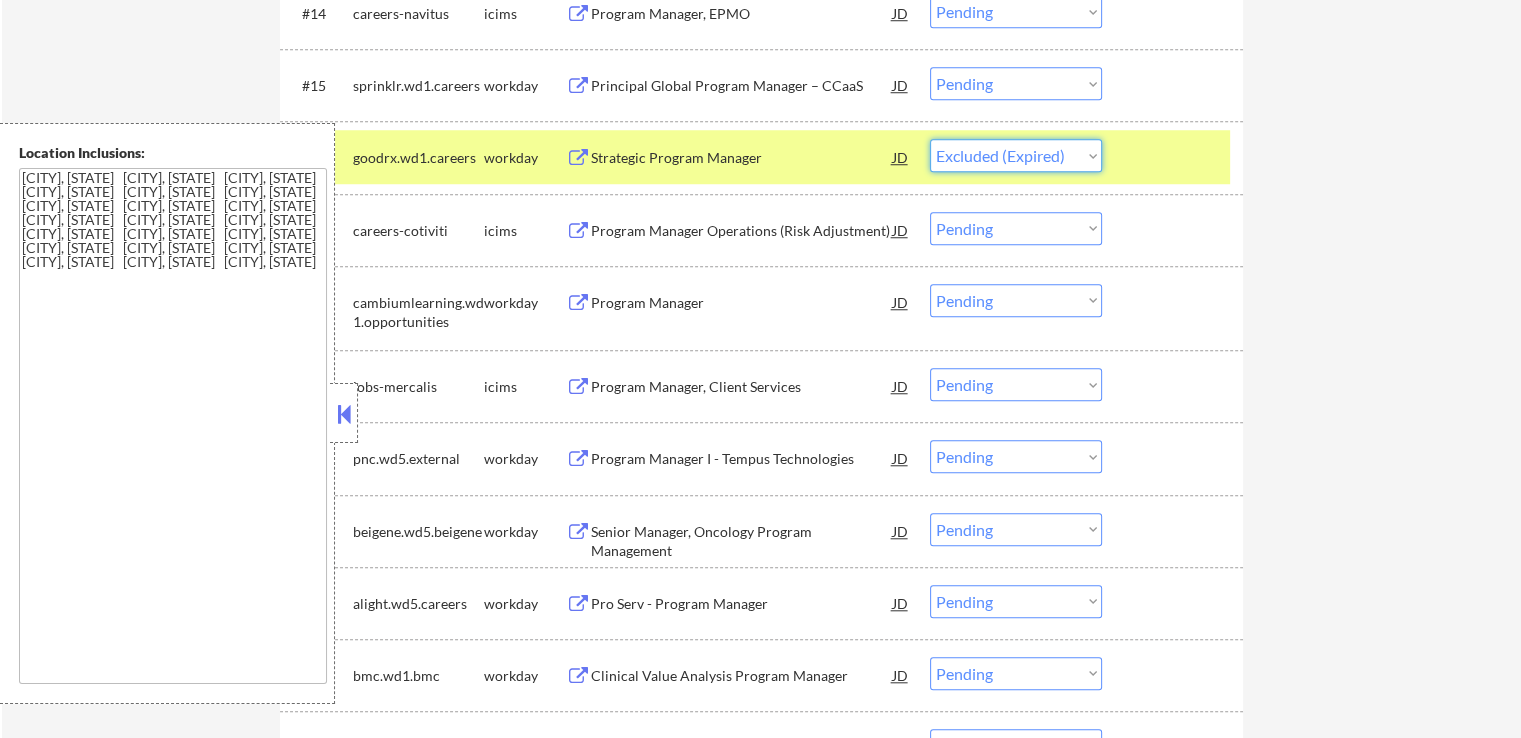 click on "Choose an option... Pending Applied Excluded (Questions) Excluded (Expired) Excluded (Location) Excluded (Bad Match) Excluded (Blocklist) Excluded (Salary) Excluded (Other)" at bounding box center (1016, 155) 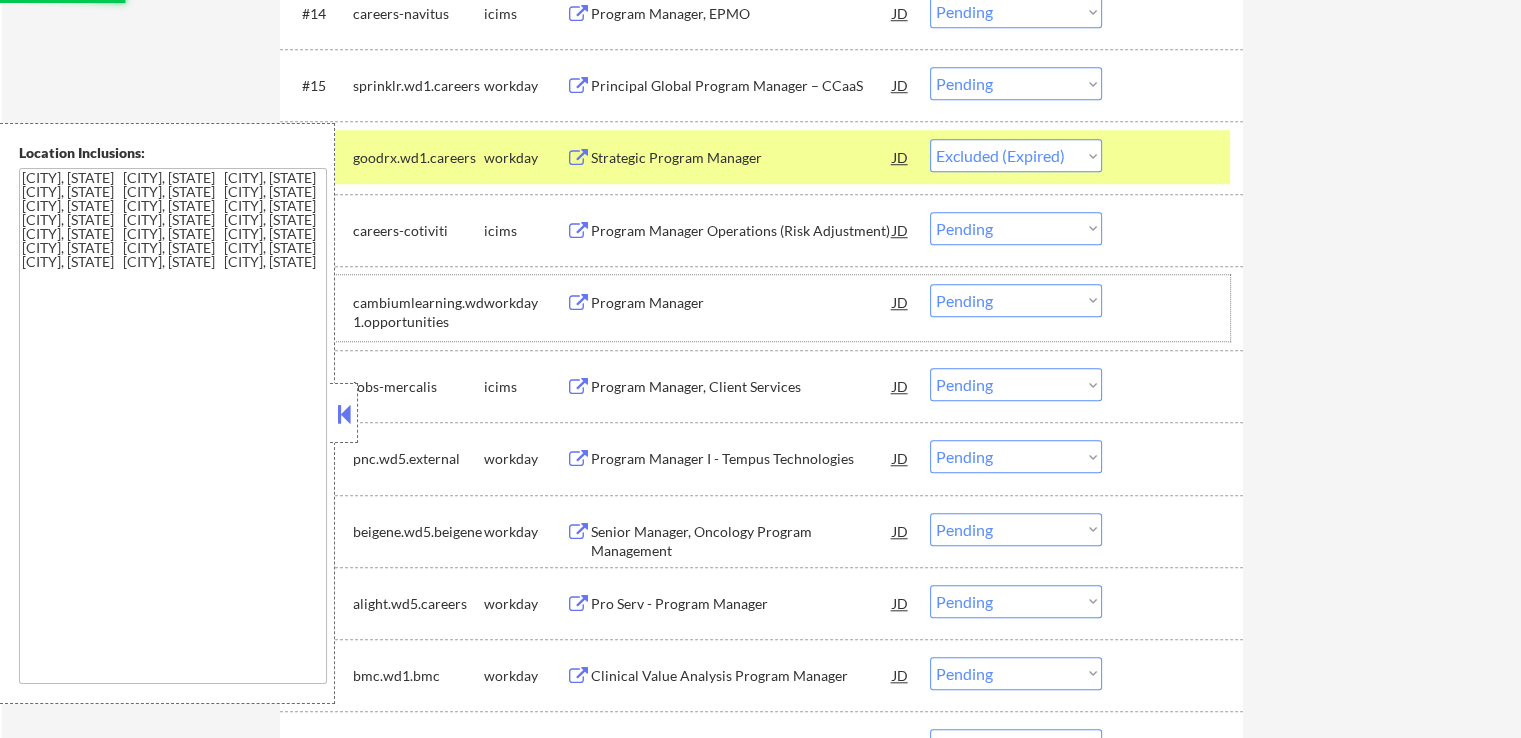 click on "workday" at bounding box center (525, 303) 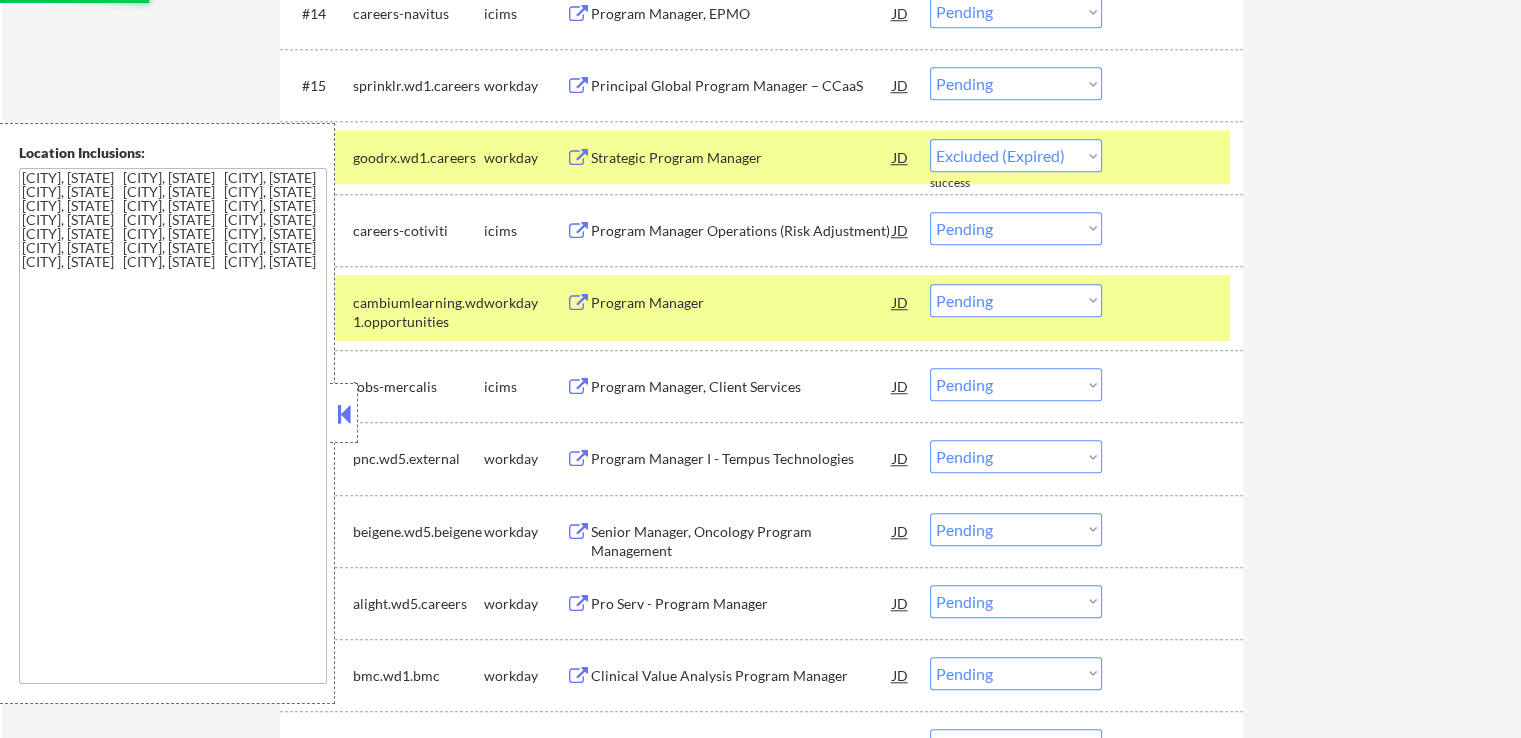 select on ""pending"" 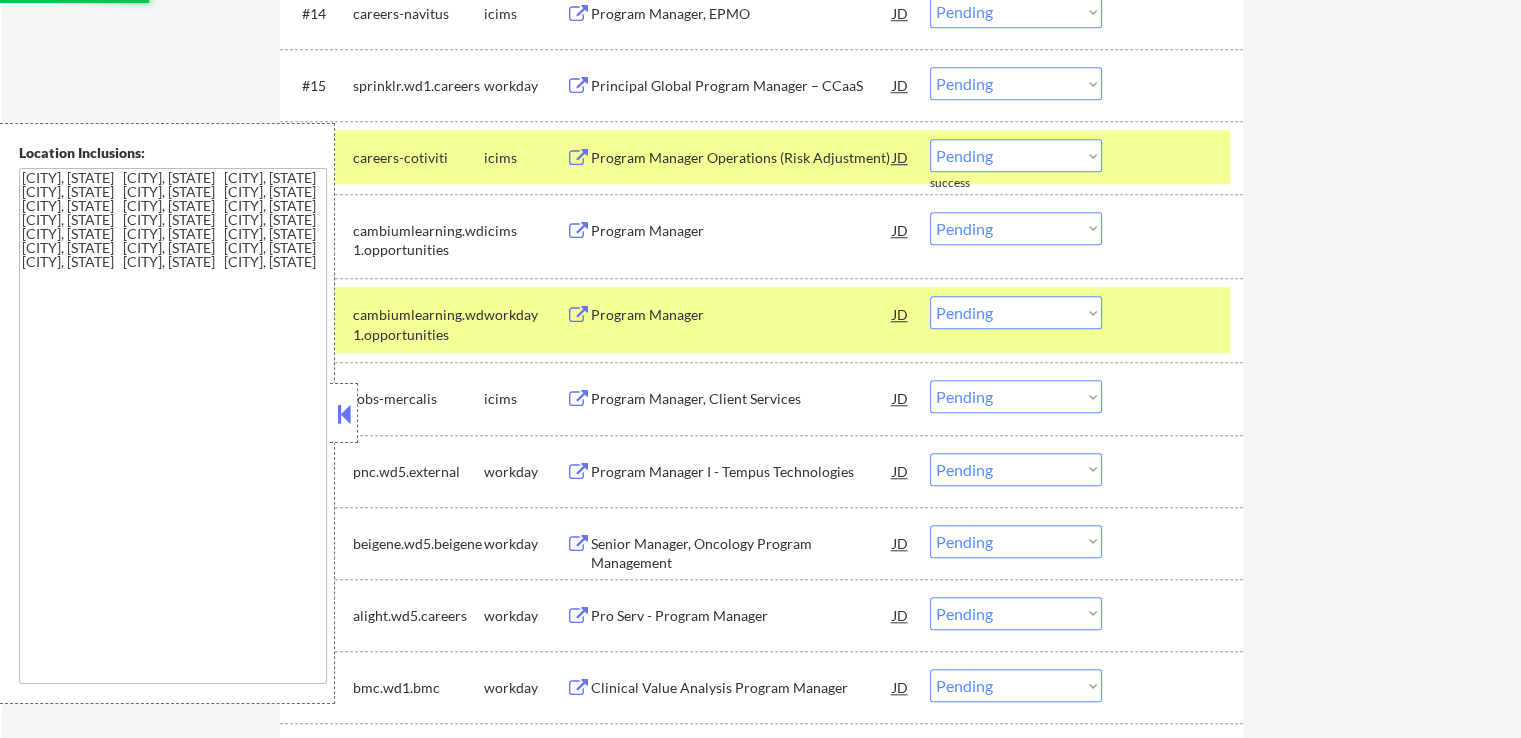 click on "Program Manager JD" at bounding box center [738, 314] 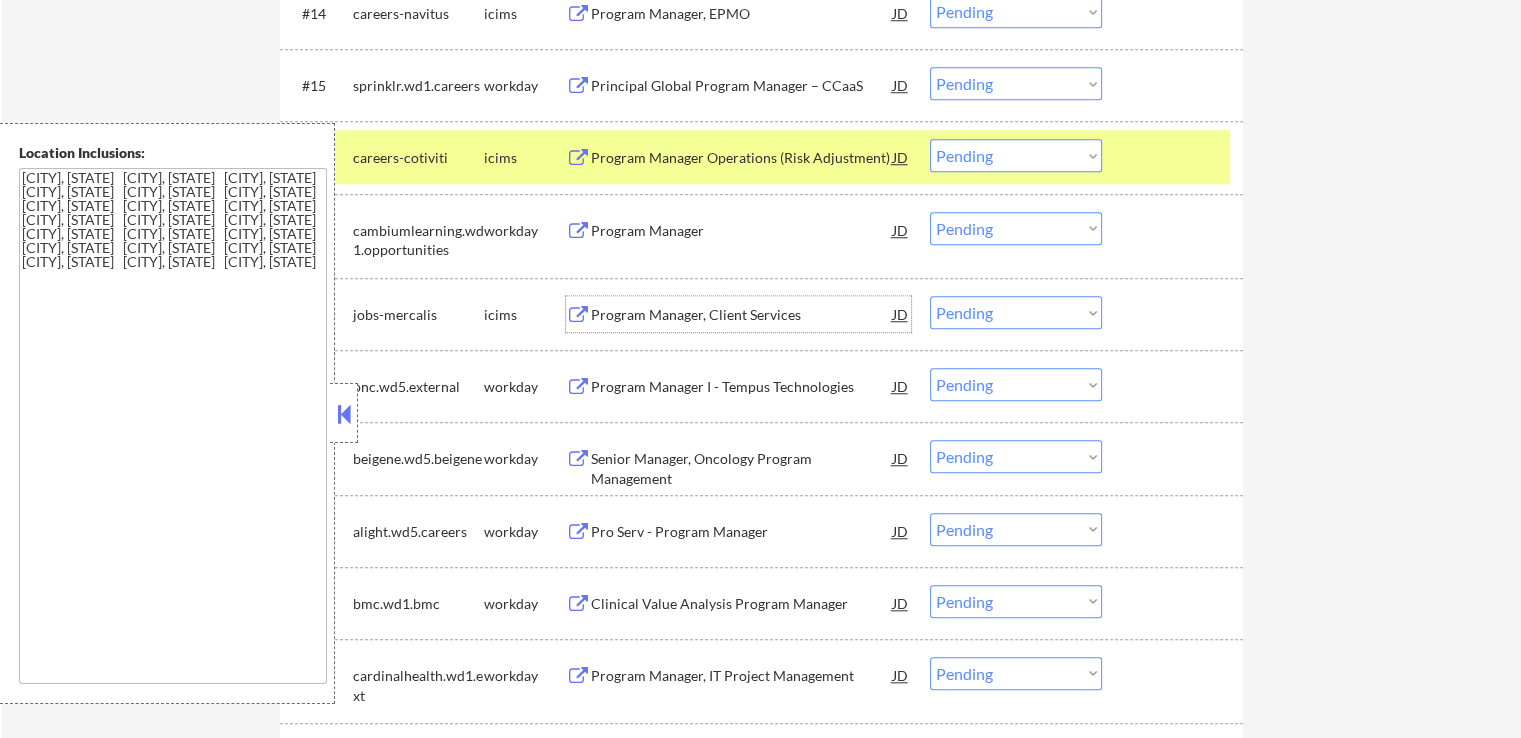click at bounding box center (578, 231) 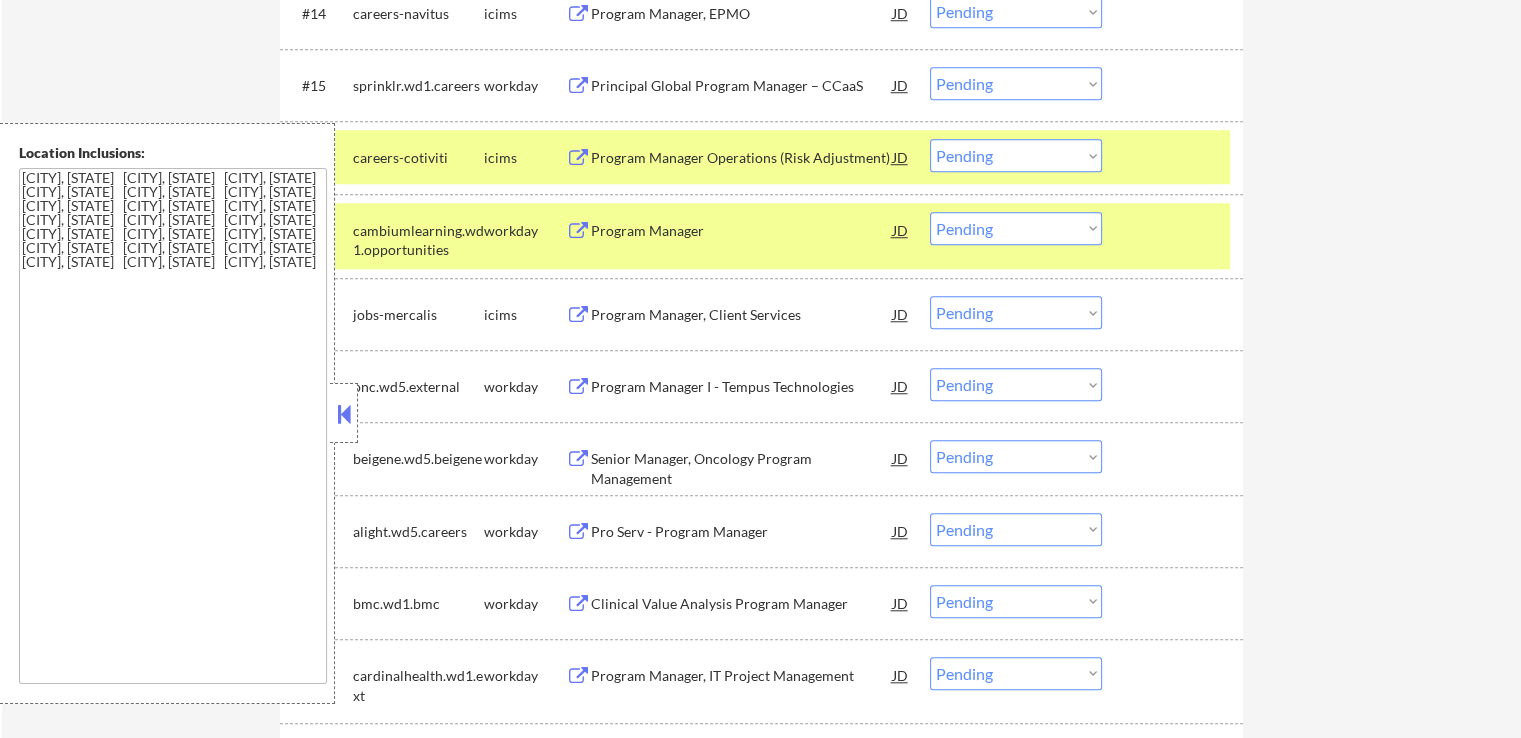 type 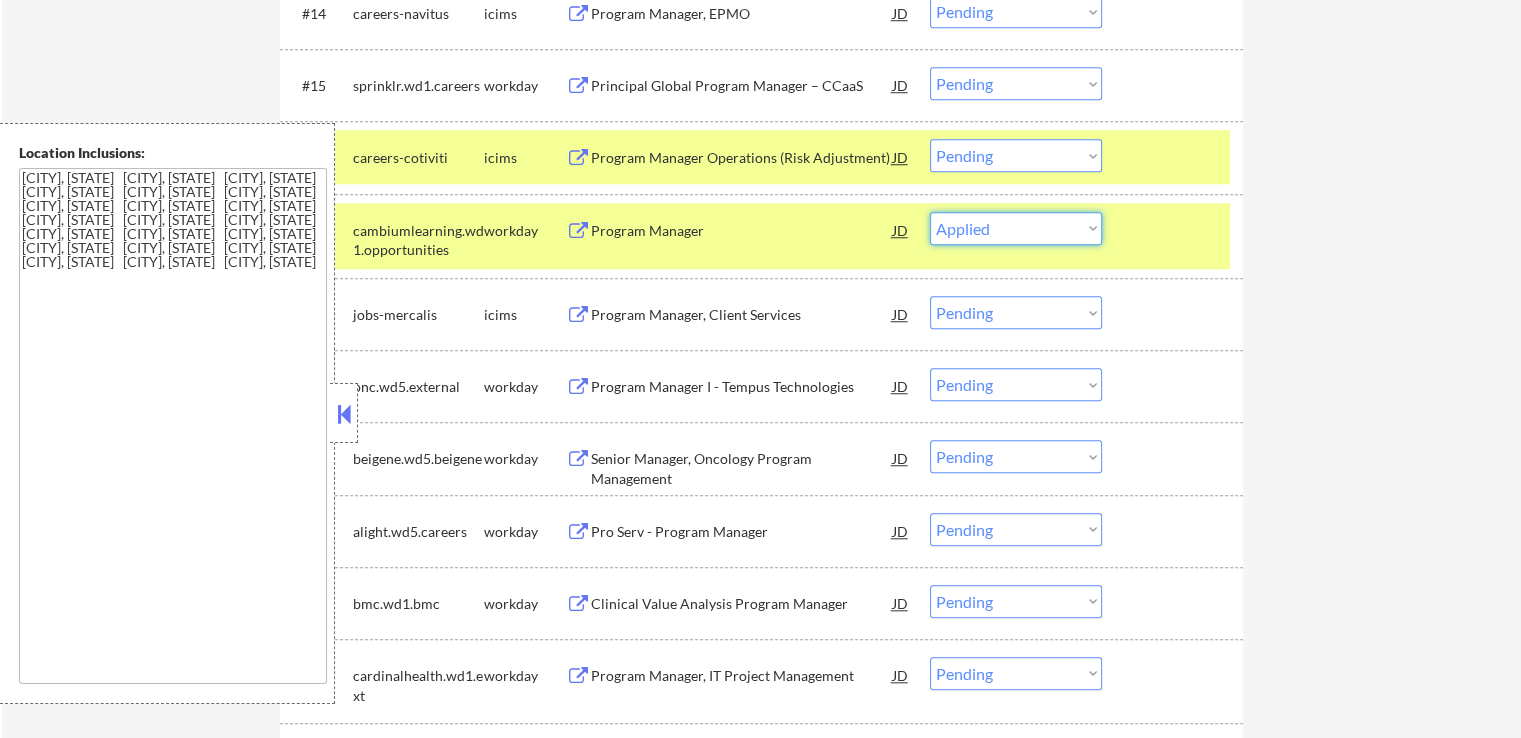 click on "Choose an option... Pending Applied Excluded (Questions) Excluded (Expired) Excluded (Location) Excluded (Bad Match) Excluded (Blocklist) Excluded (Salary) Excluded (Other)" at bounding box center [1016, 228] 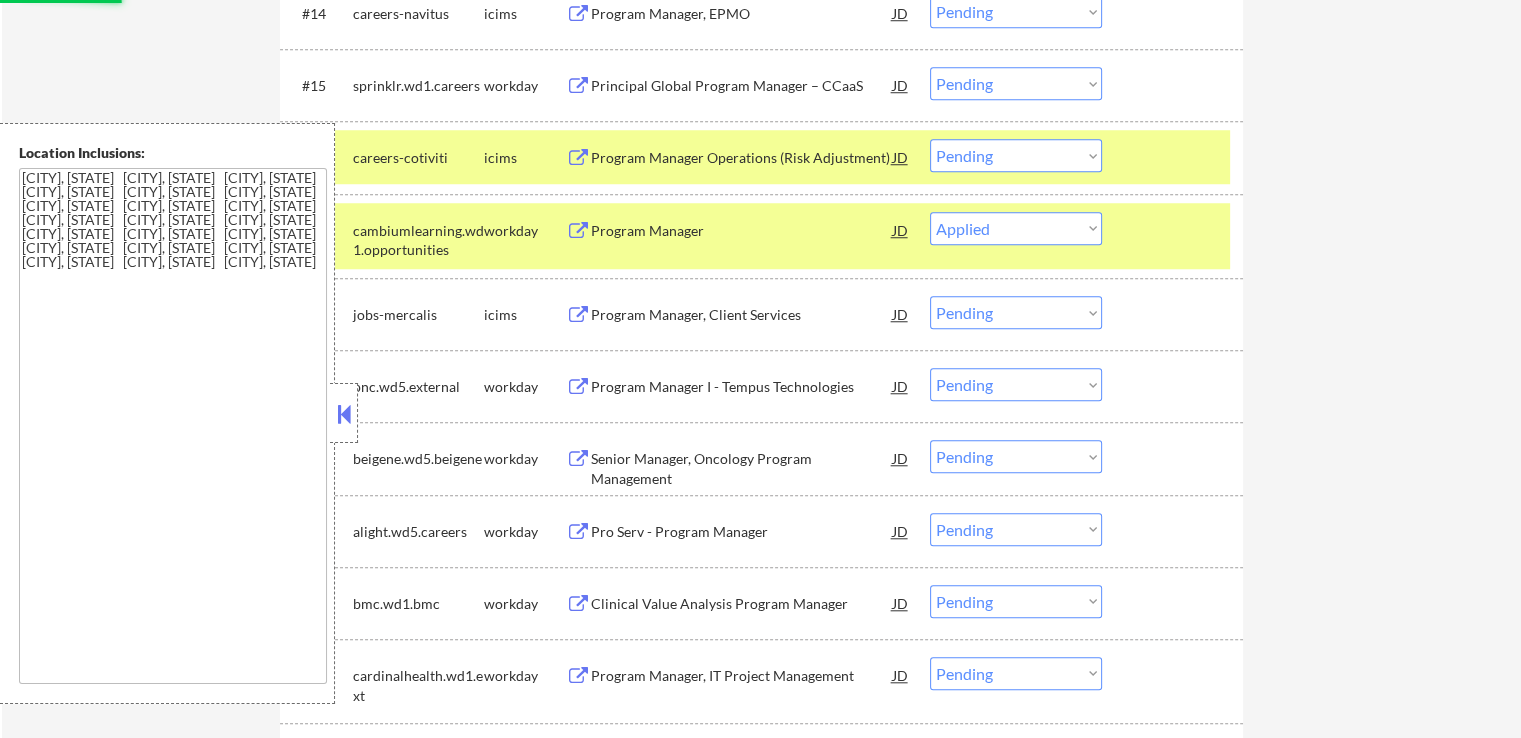 select on ""pending"" 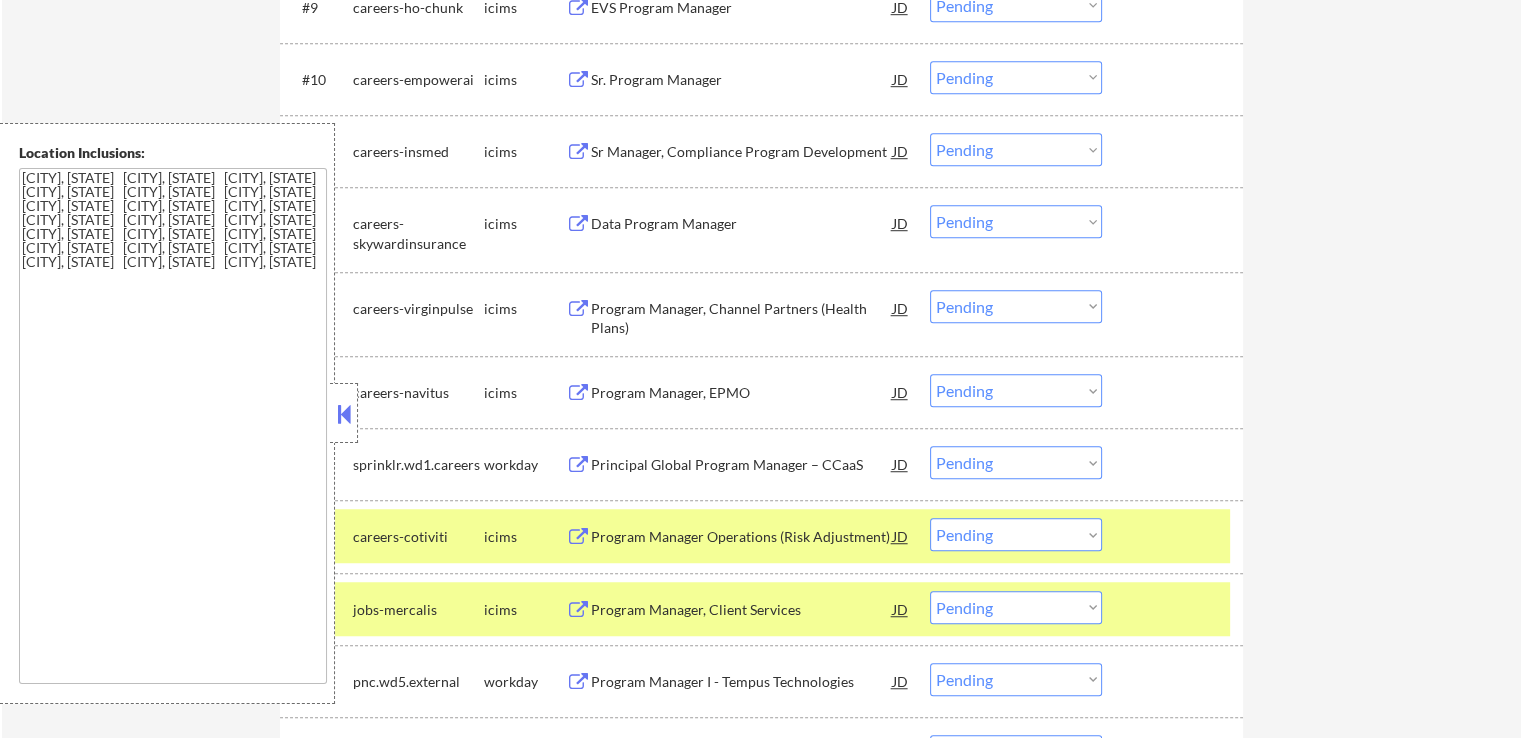 scroll, scrollTop: 1342, scrollLeft: 0, axis: vertical 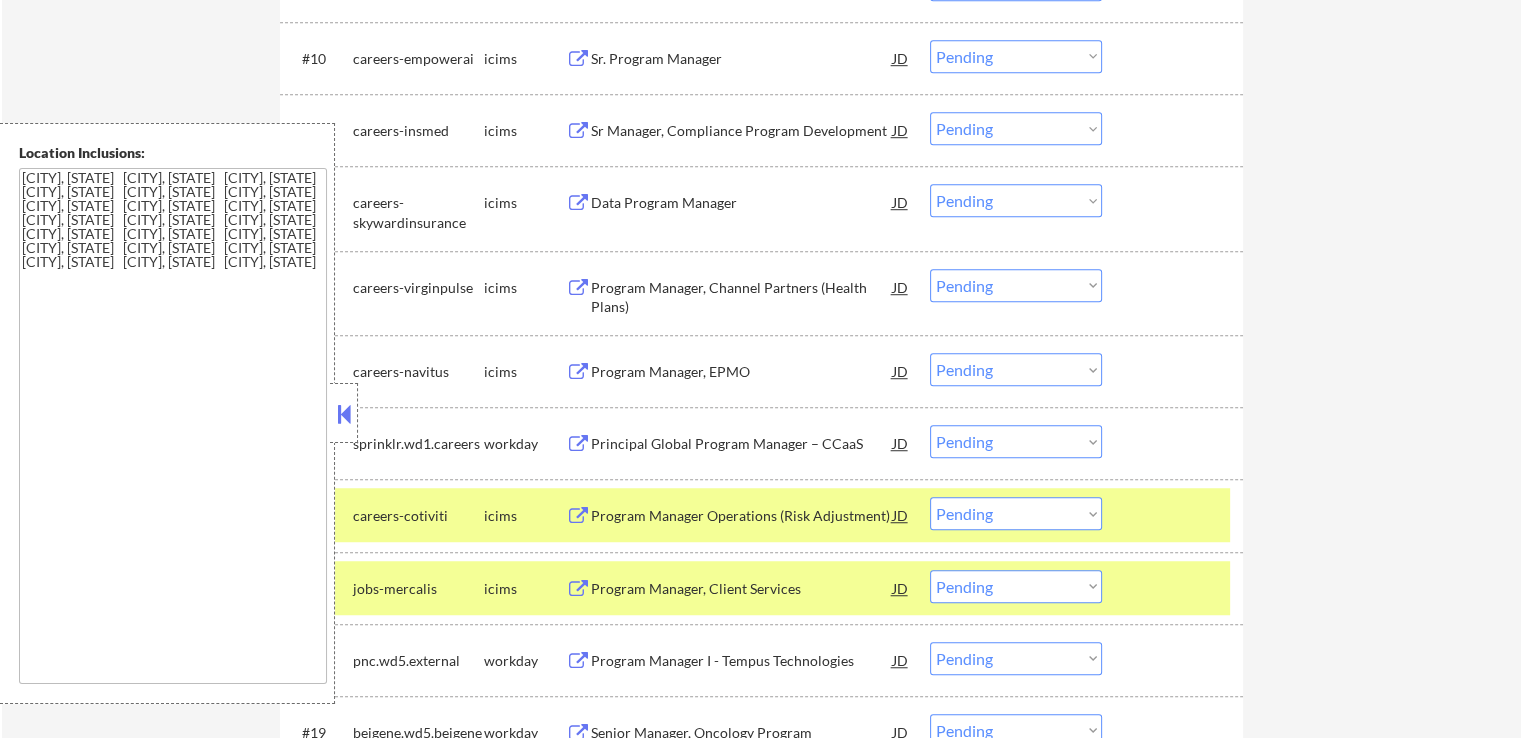 click at bounding box center (578, 444) 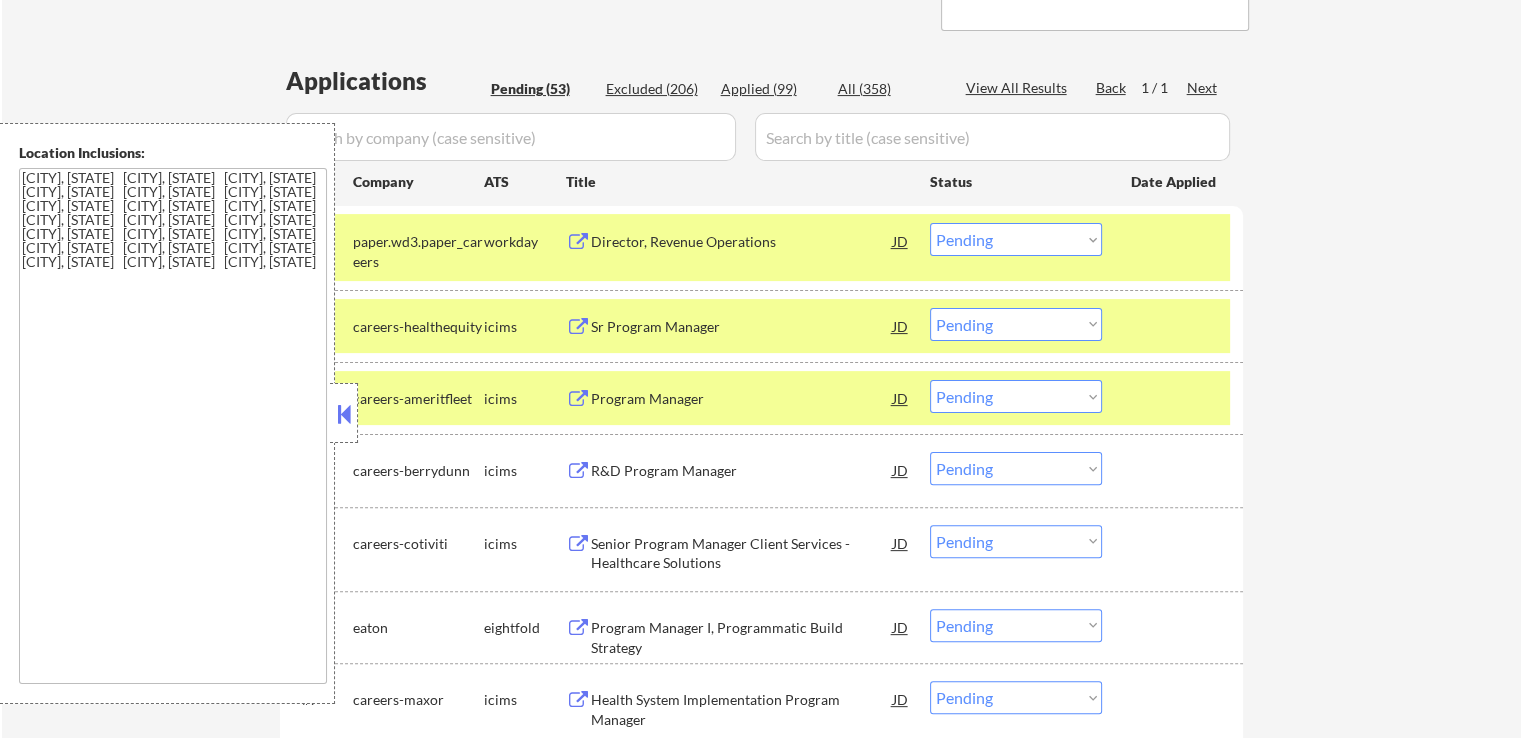scroll, scrollTop: 451, scrollLeft: 0, axis: vertical 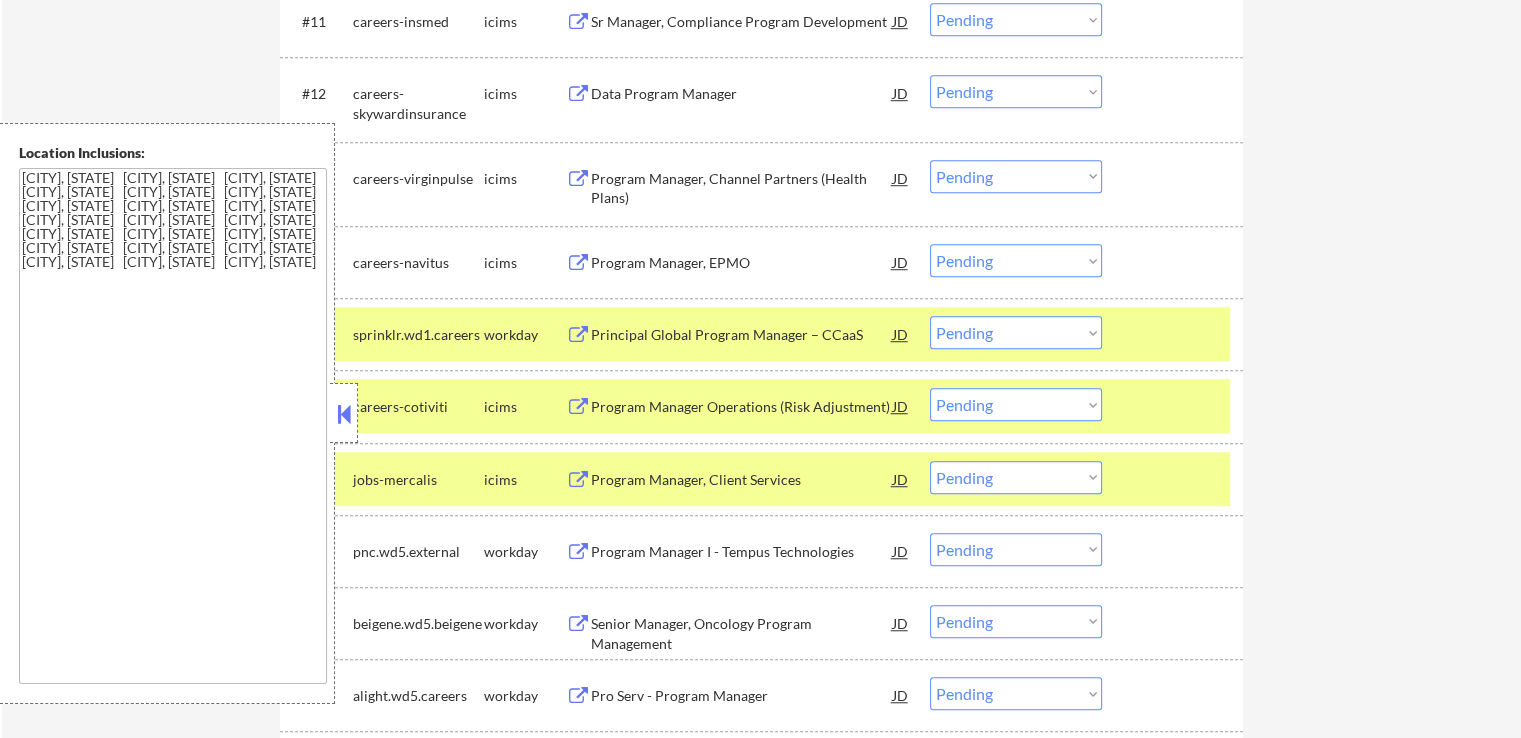 type 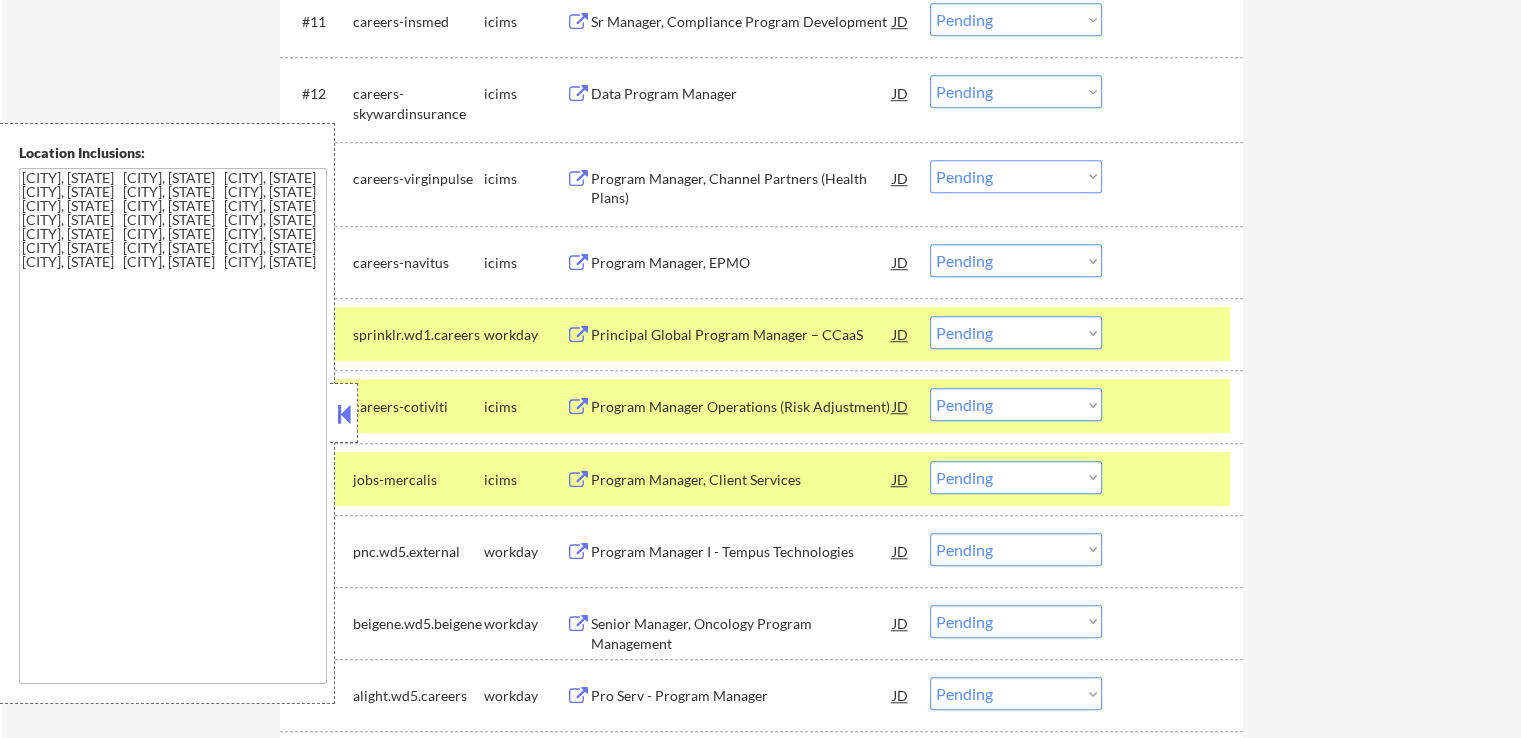 click on "Choose an option... Pending Applied Excluded (Questions) Excluded (Expired) Excluded (Location) Excluded (Bad Match) Excluded (Blocklist) Excluded (Salary) Excluded (Other)" at bounding box center [1016, 332] 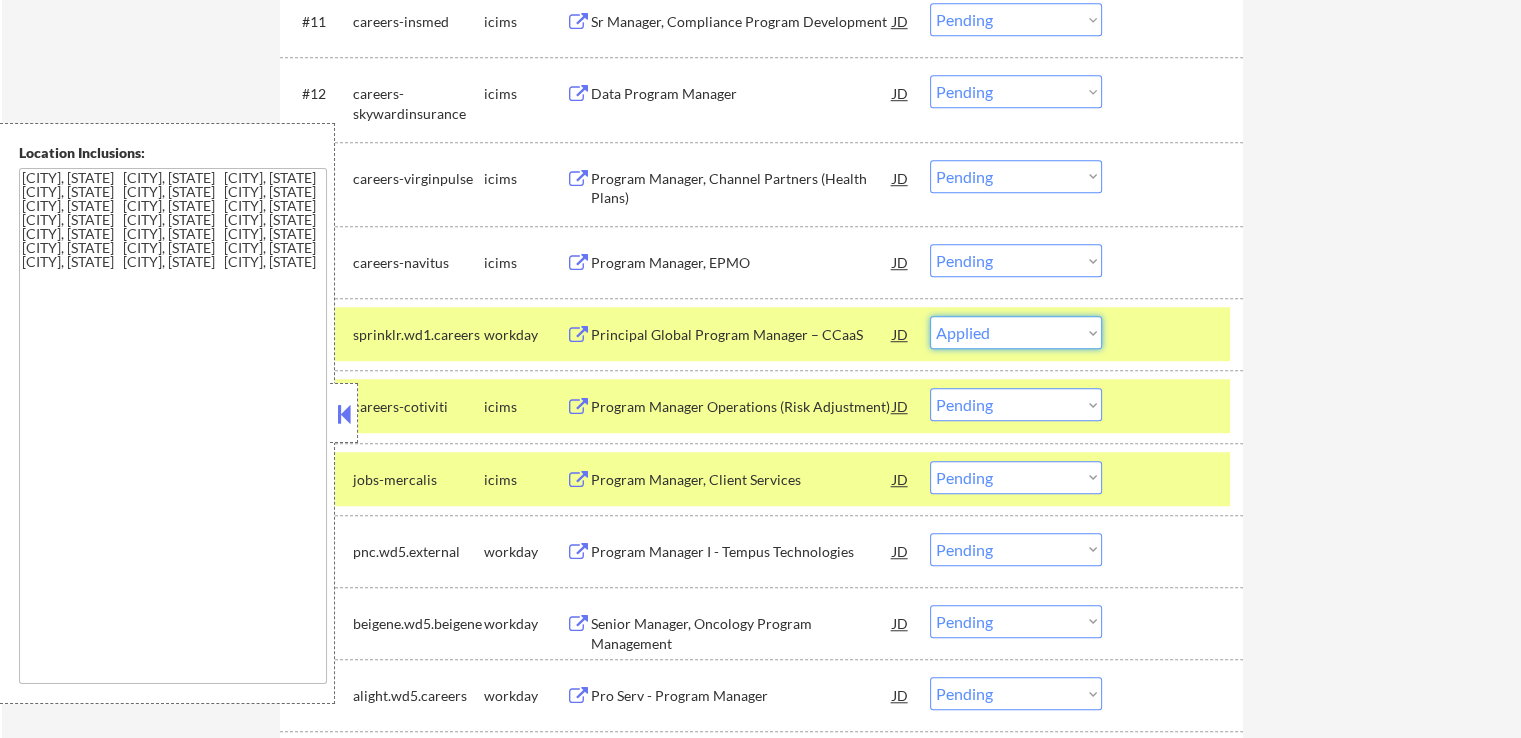click on "Choose an option... Pending Applied Excluded (Questions) Excluded (Expired) Excluded (Location) Excluded (Bad Match) Excluded (Blocklist) Excluded (Salary) Excluded (Other)" at bounding box center (1016, 332) 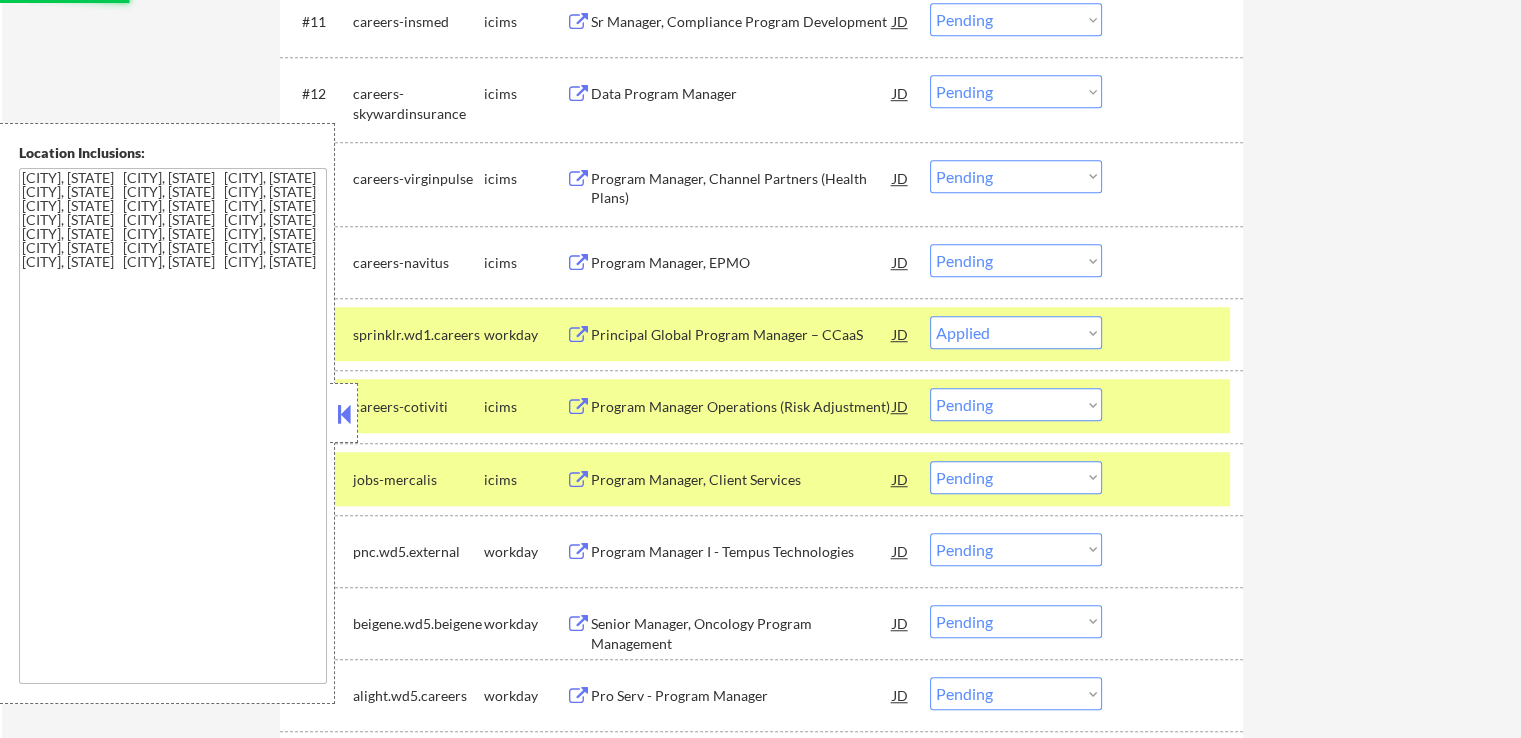 select on ""pending"" 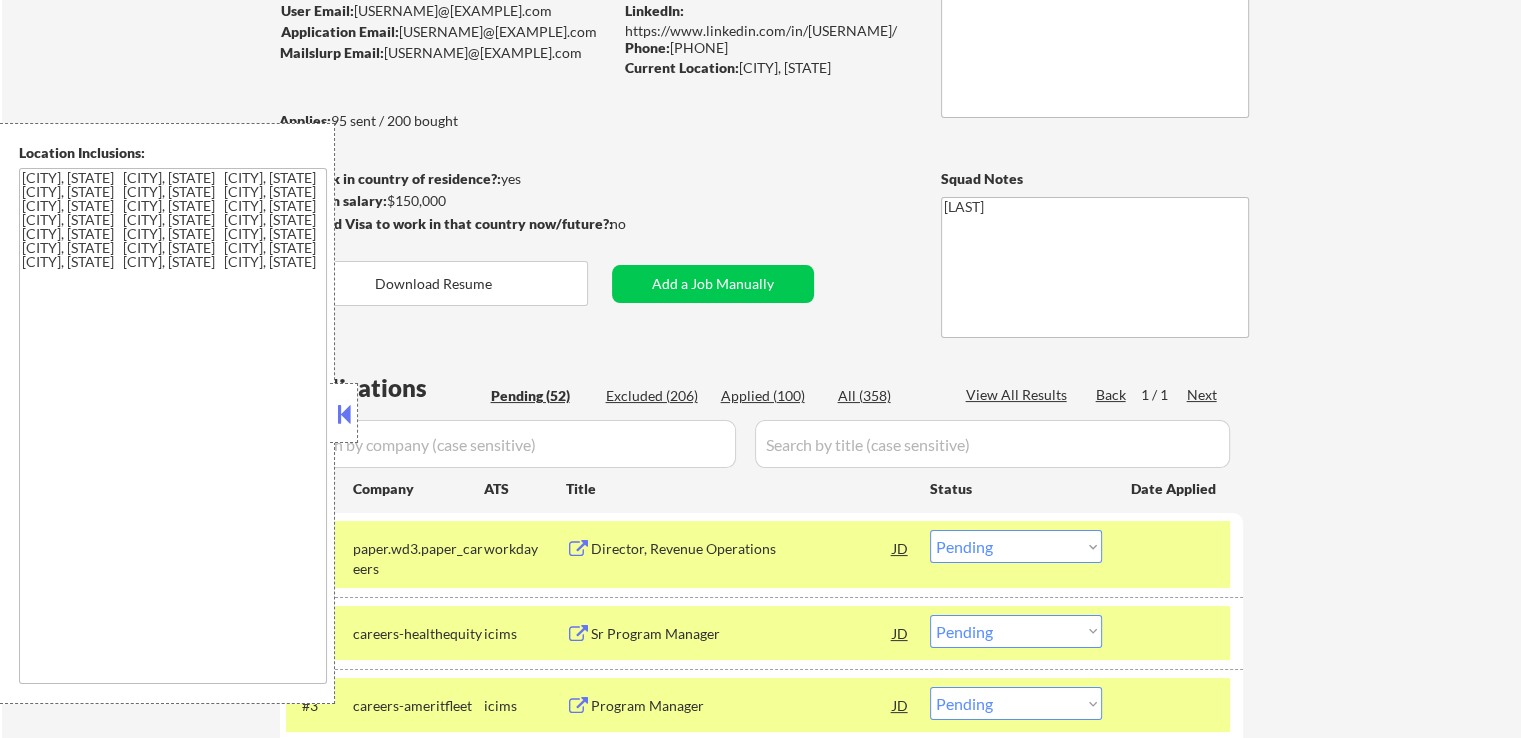 scroll, scrollTop: 200, scrollLeft: 0, axis: vertical 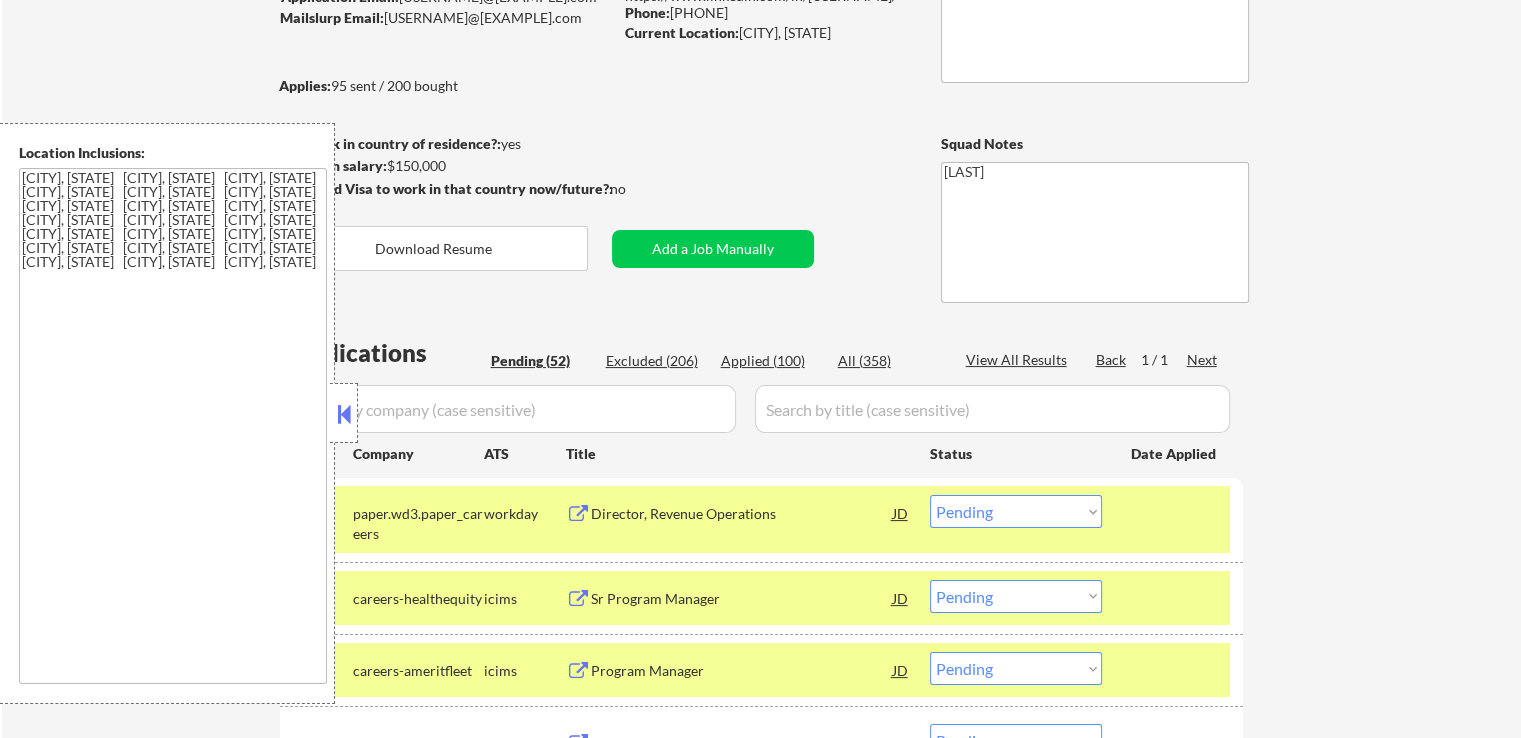 click on "← Return to /applysquad Mailslurp Inbox Job Search Builder [FIRST] [LAST] User Email:  [USERNAME]@[EXAMPLE].com Application Email:  [USERNAME]@[EXAMPLE].com Mailslurp Email:  [USERNAME]@[EXAMPLE].com LinkedIn:   https://www.linkedin.com/in/[USERNAME]/
Phone:  [PHONE] Current Location:  [CITY], [STATE] Applies:  95 sent / 200 bought Internal Notes Can work in country of residence?:  yes Squad Notes Minimum salary:  $150,000 Will need Visa to work in that country now/future?:   no Download Resume Add a Job Manually [LAST] Applications Pending (52) Excluded (206) Applied (100) All (358) View All Results Back 1 / 1
Next Company ATS Title Status Date Applied #1 paper.wd3.paper_careers workday Director, Revenue Operations JD Choose an option... Pending Applied Excluded (Questions) Excluded (Expired) Excluded (Location) Excluded (Bad Match) Excluded (Blocklist) Excluded (Salary) Excluded (Other) success #2 careers-healthequity icims Sr Program Manager JD Choose an option... Pending Applied Excluded (Salary)" at bounding box center (761, 2287) 